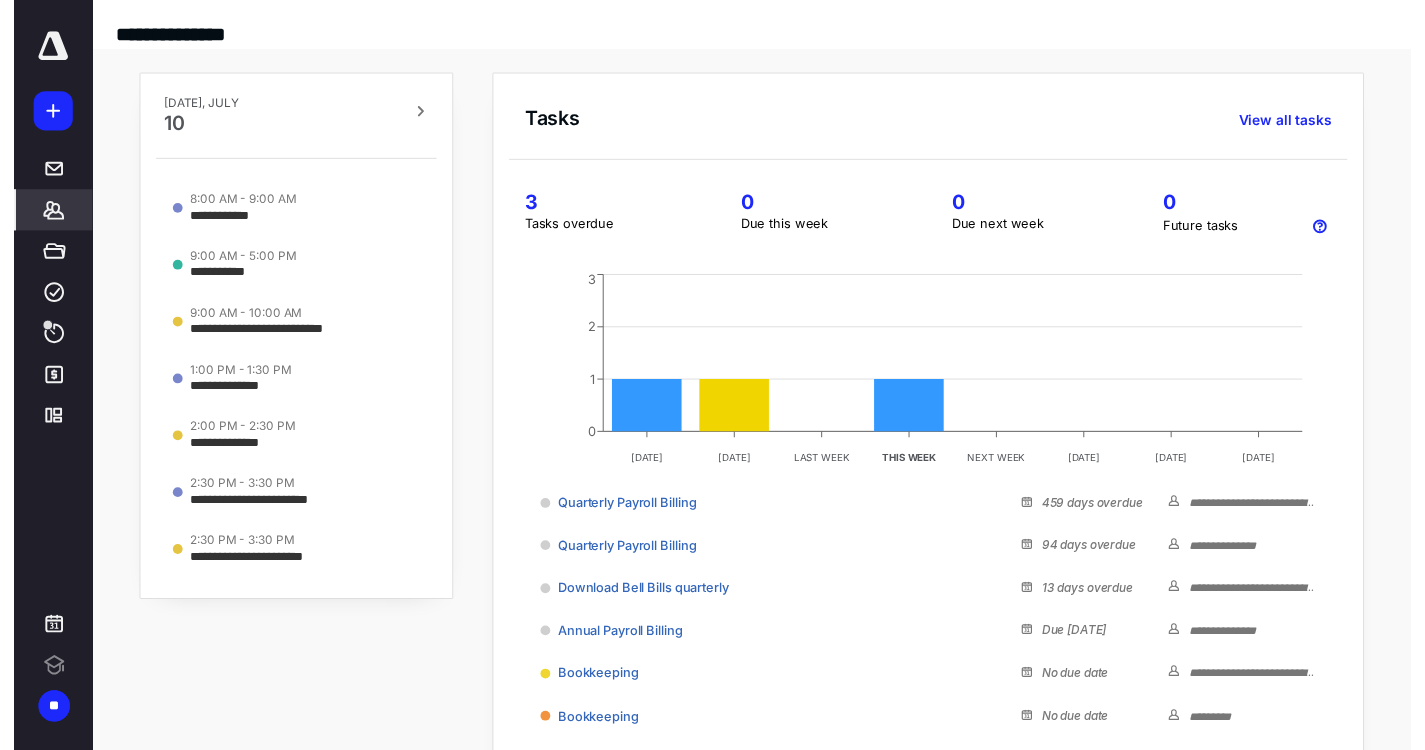 scroll, scrollTop: 0, scrollLeft: 0, axis: both 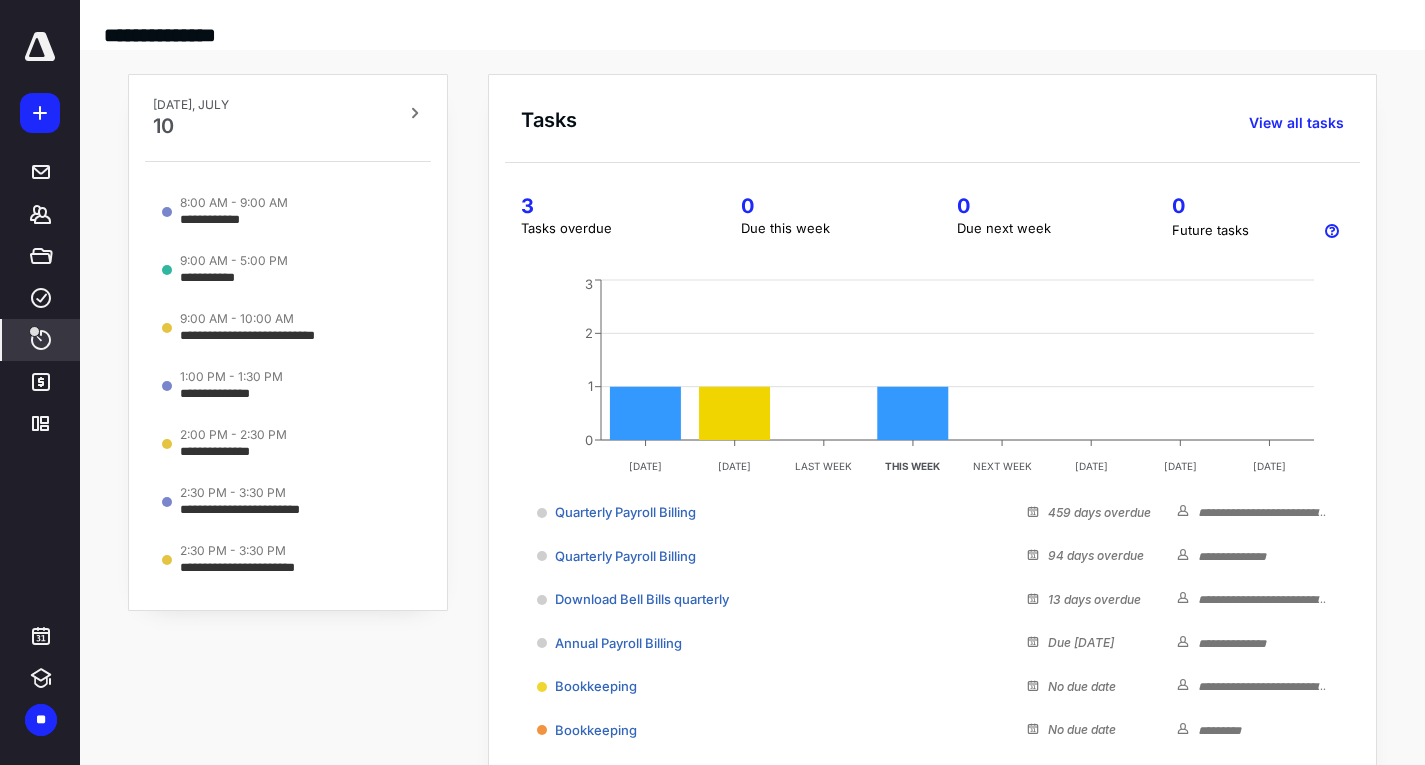 click 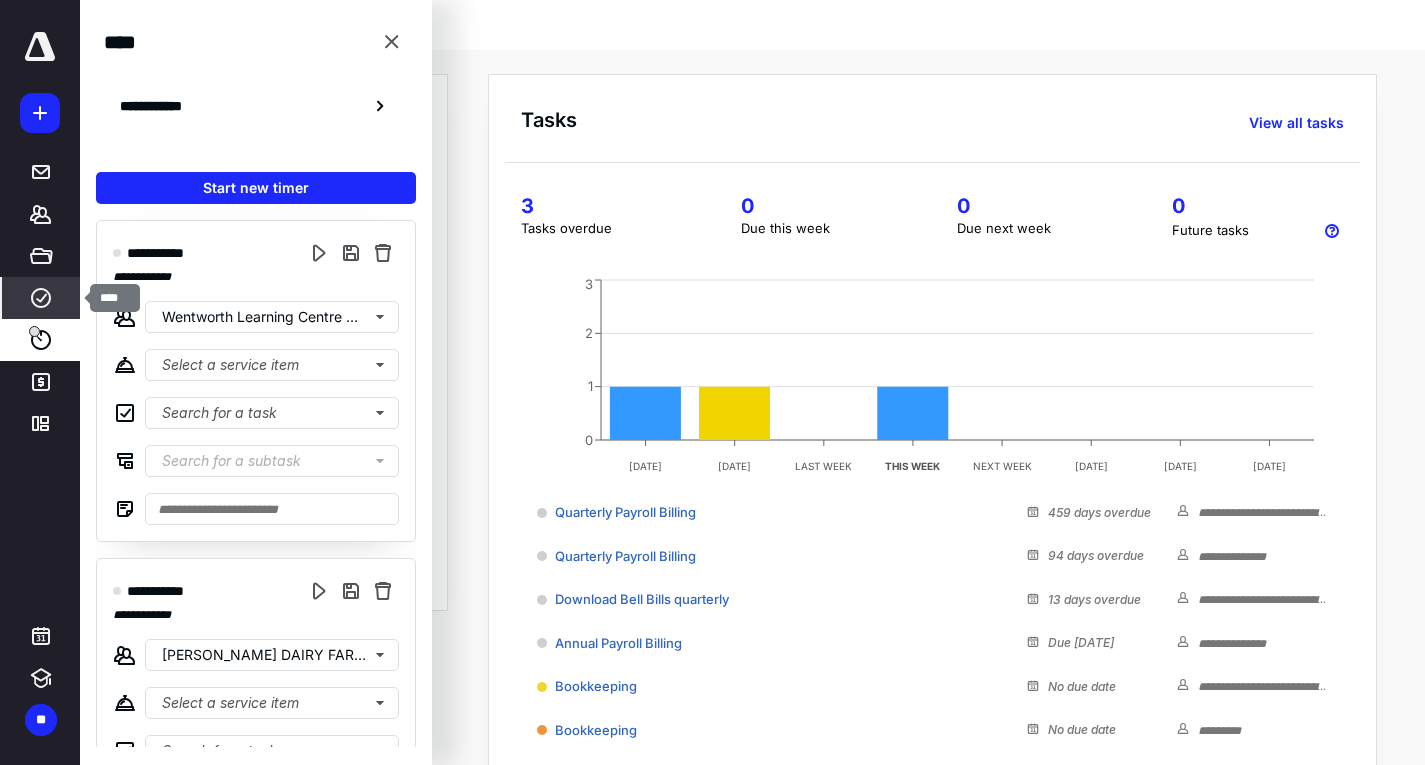 click on "****" at bounding box center (41, 298) 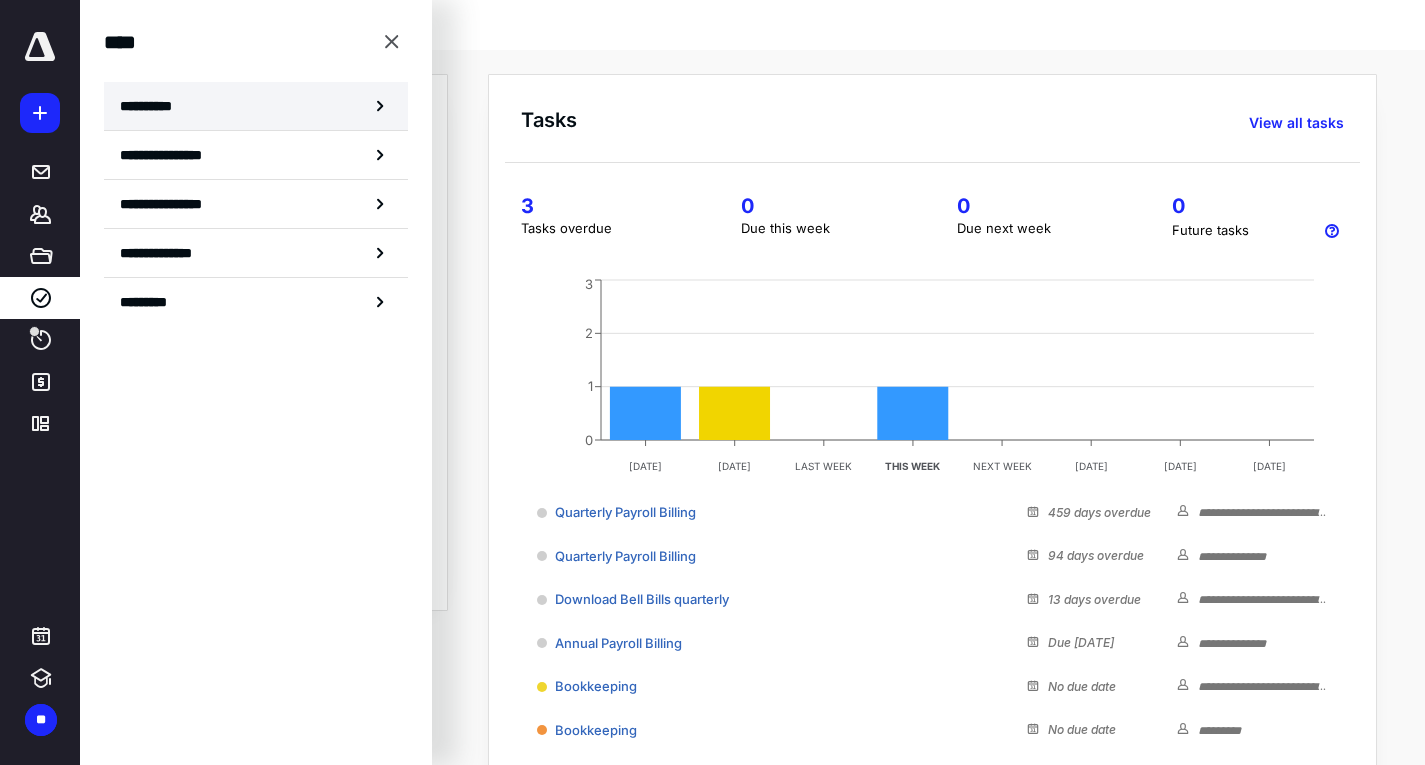 click on "**********" at bounding box center (153, 106) 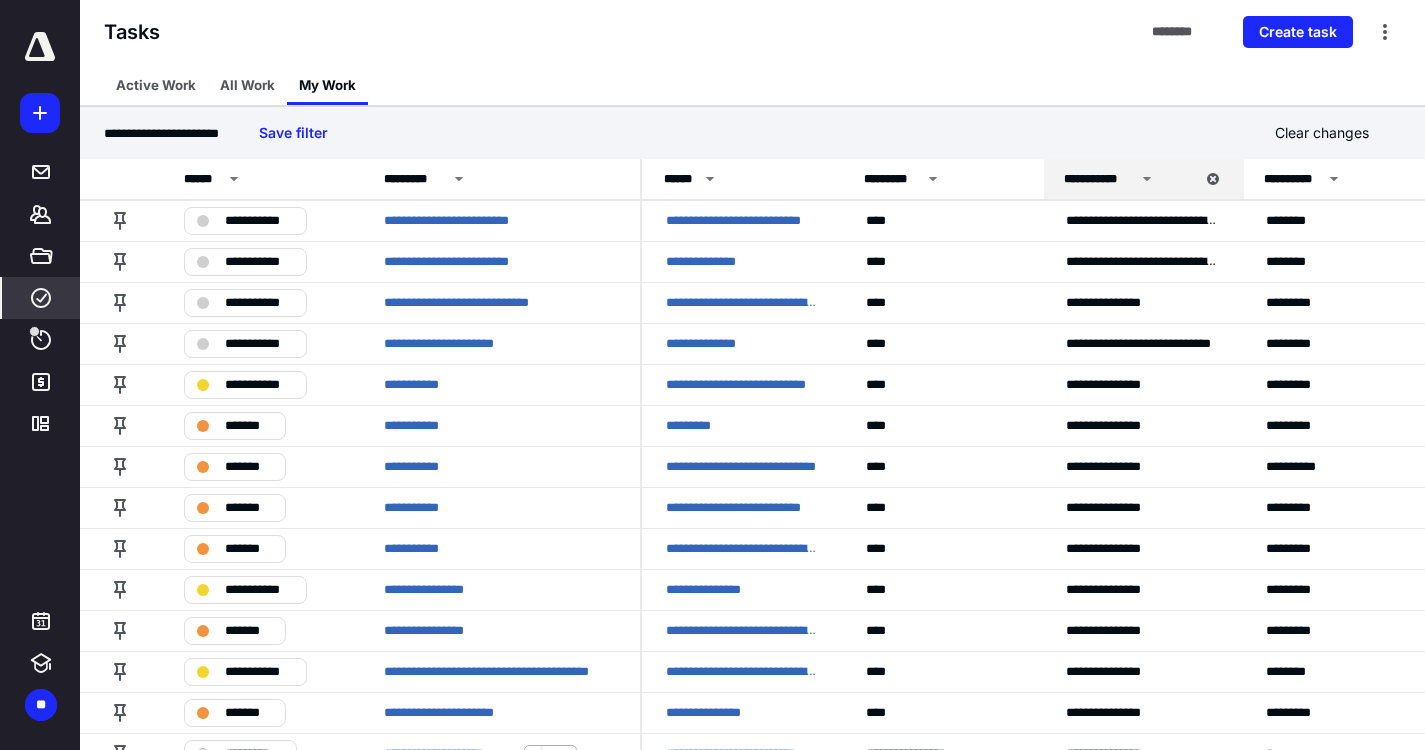 click on "**********" at bounding box center [1099, 179] 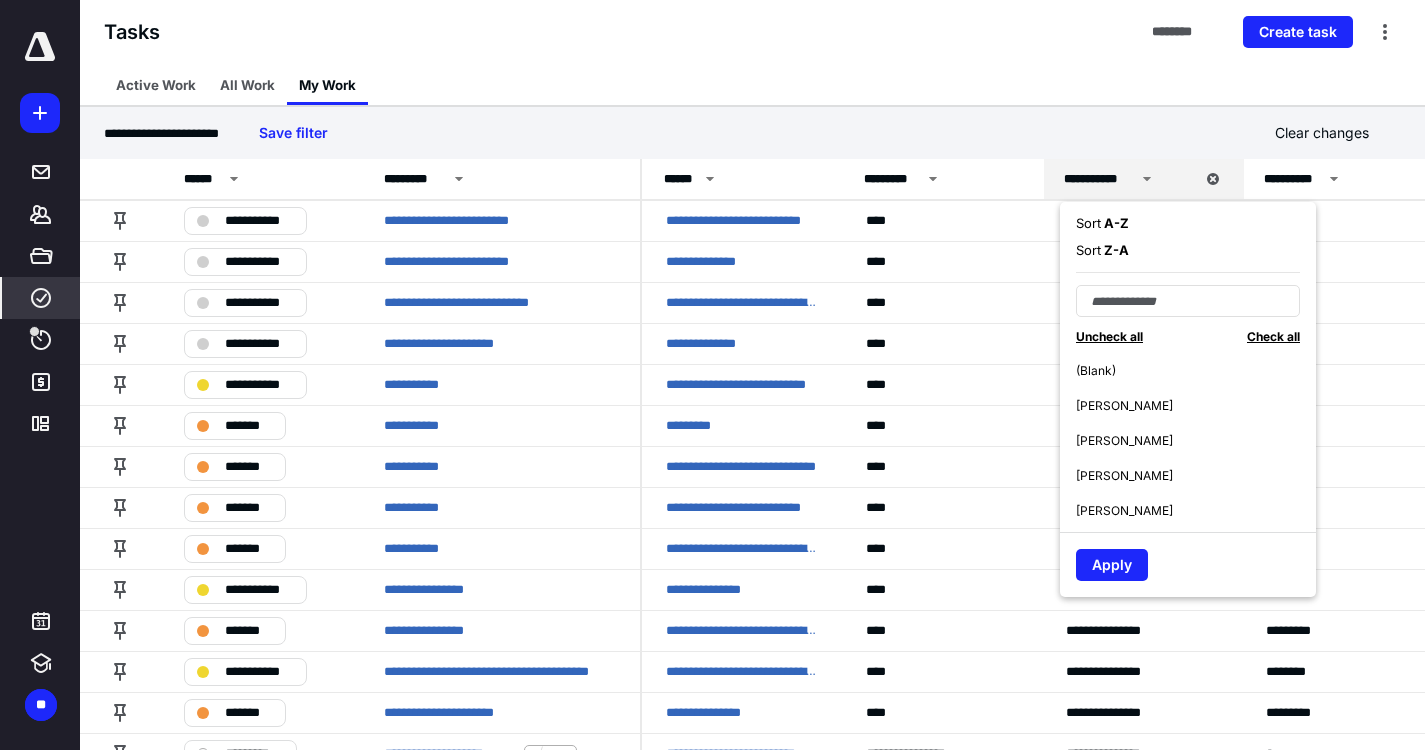 click on "[PERSON_NAME]" at bounding box center (1124, 511) 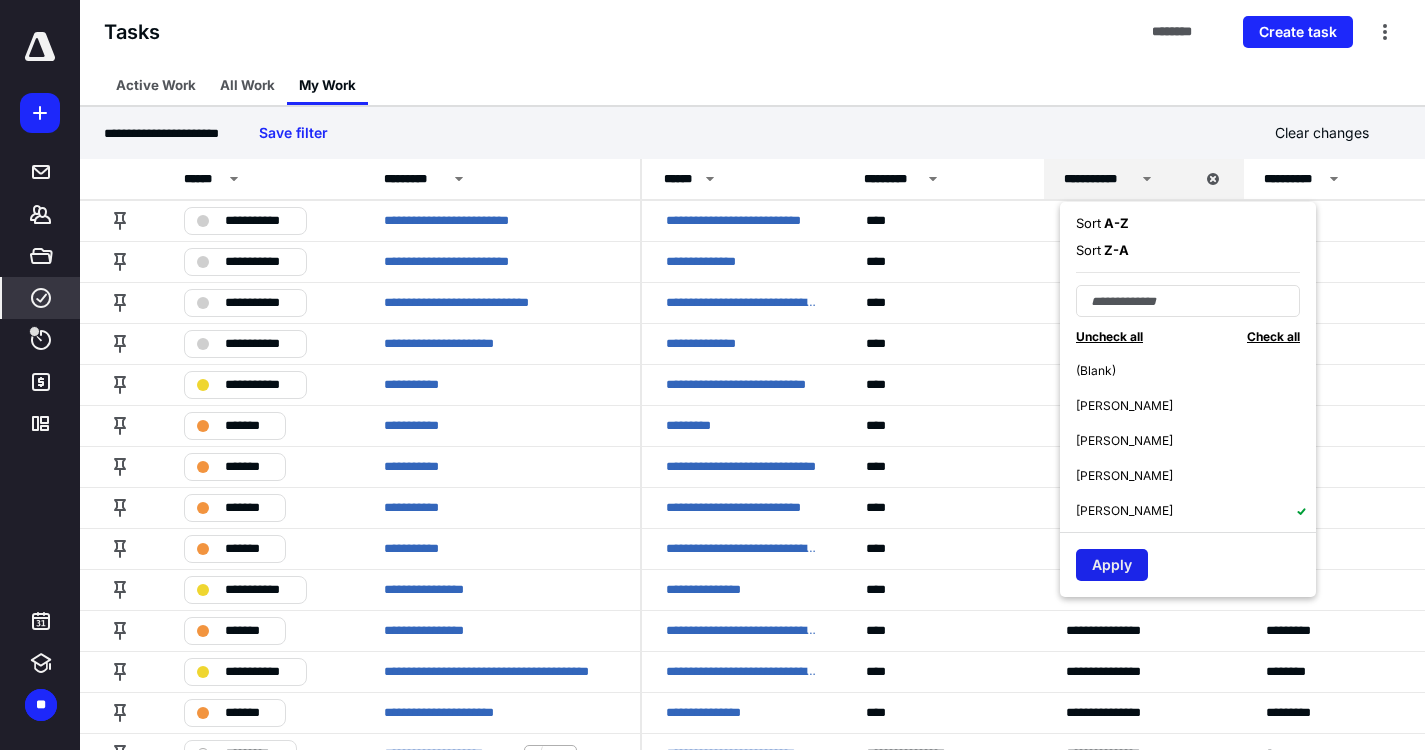 click on "Apply" at bounding box center [1112, 565] 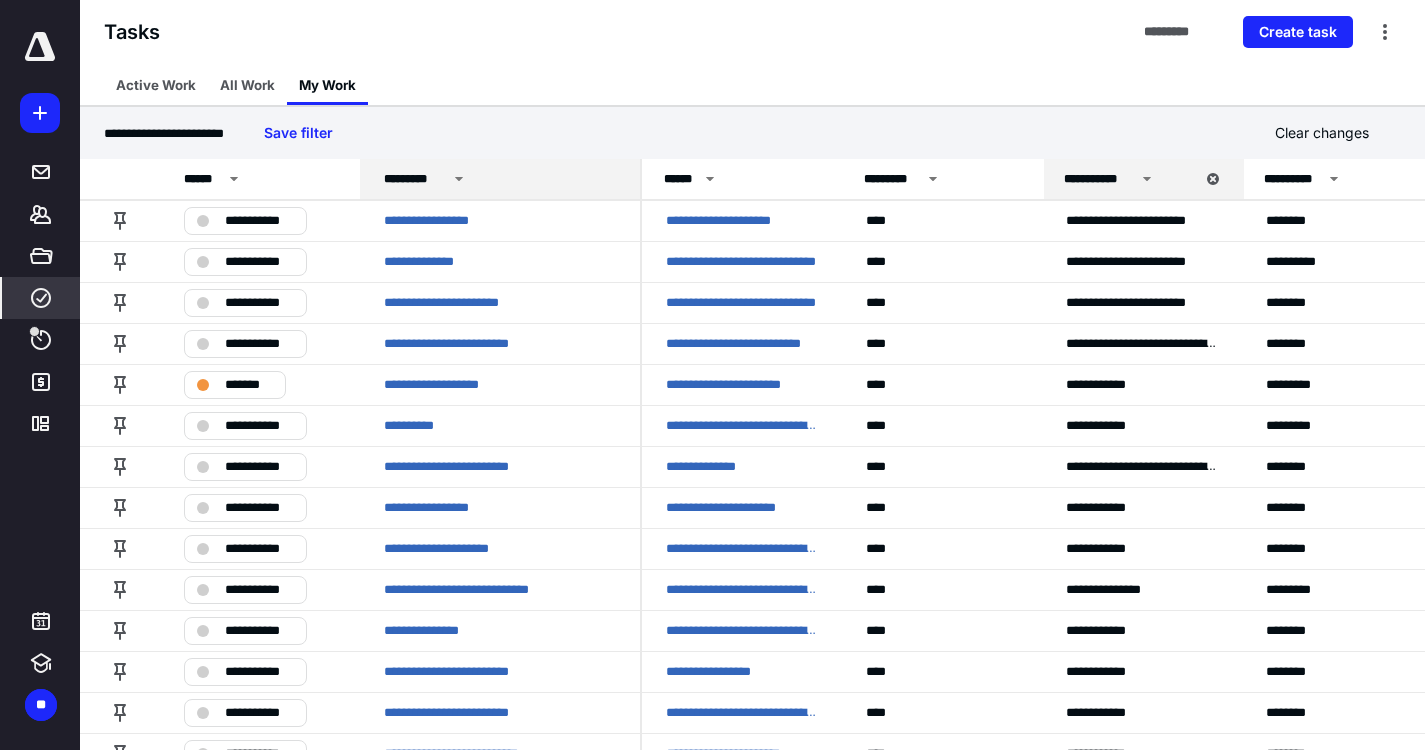 click on "*********" at bounding box center (503, 179) 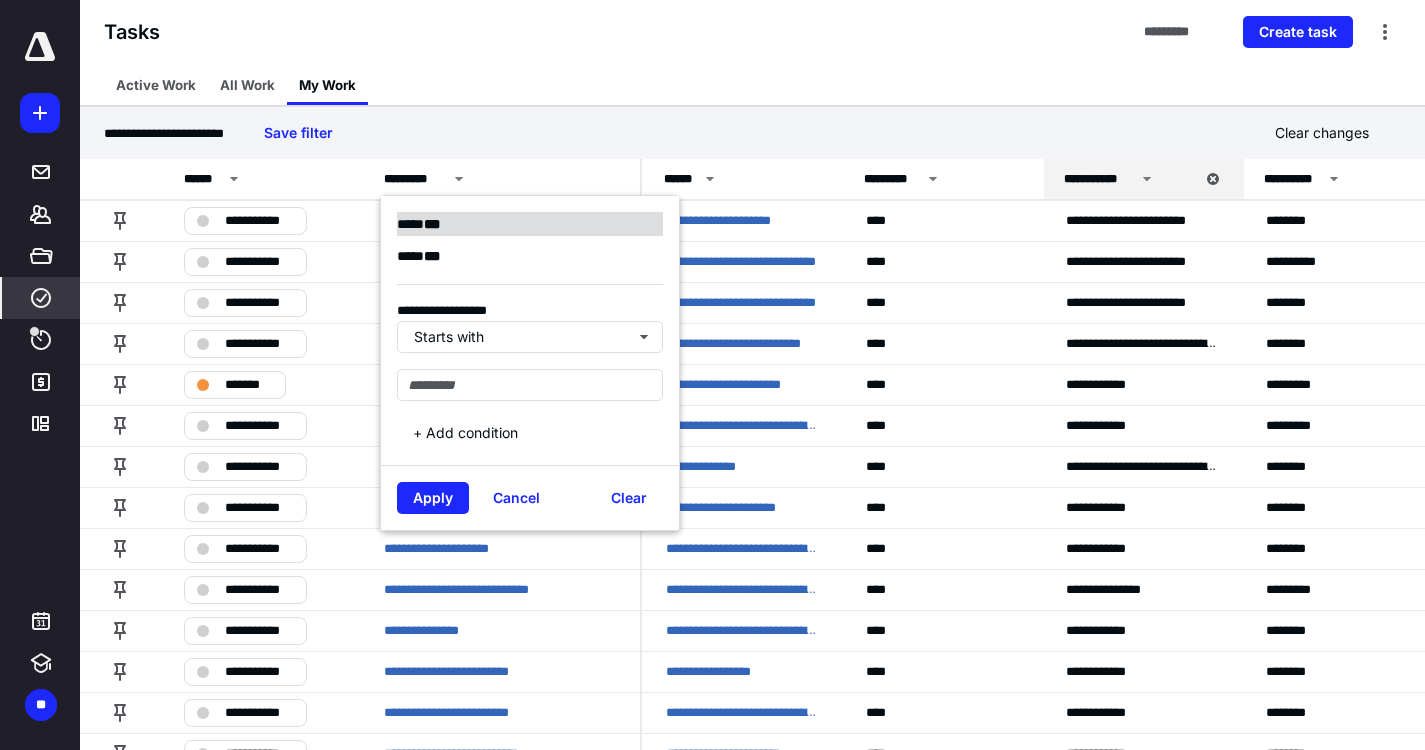 click on "****   * * *" at bounding box center (530, 224) 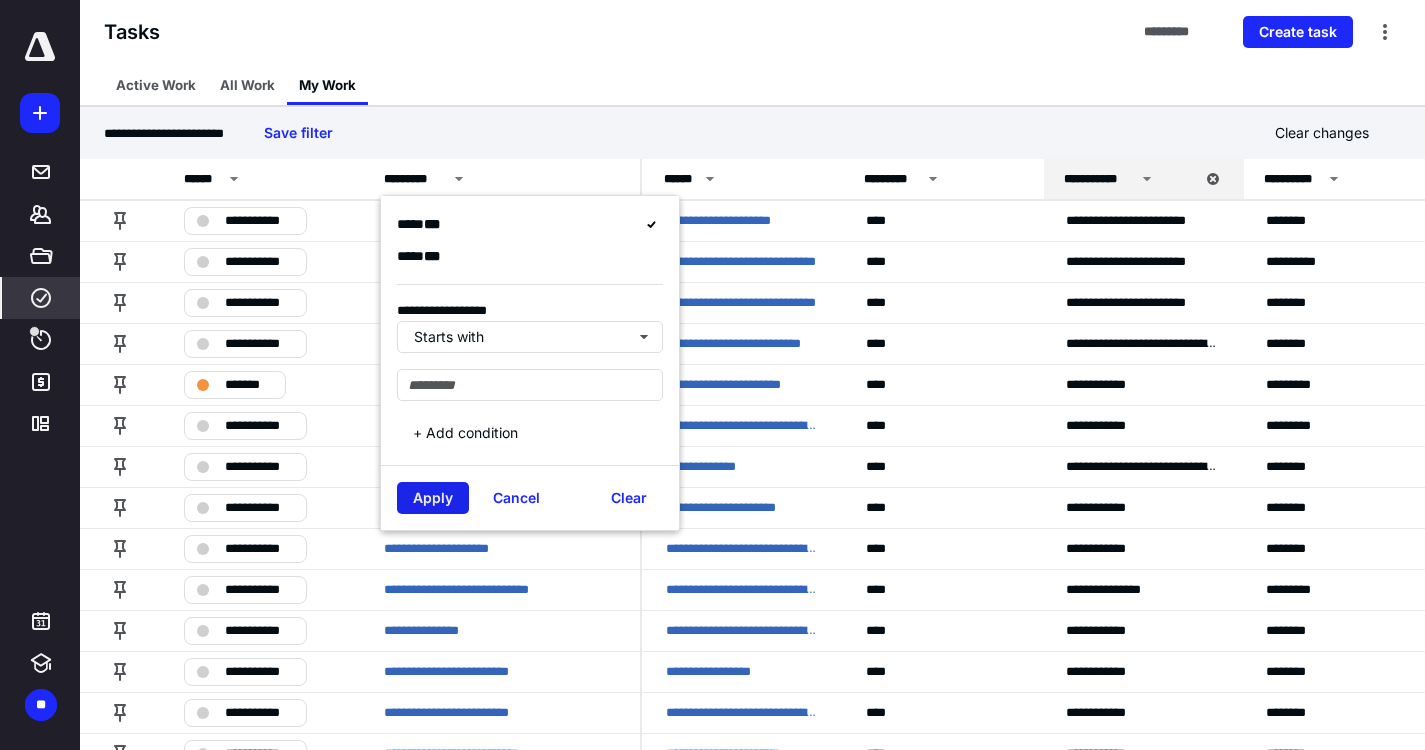 click on "Apply" at bounding box center [433, 498] 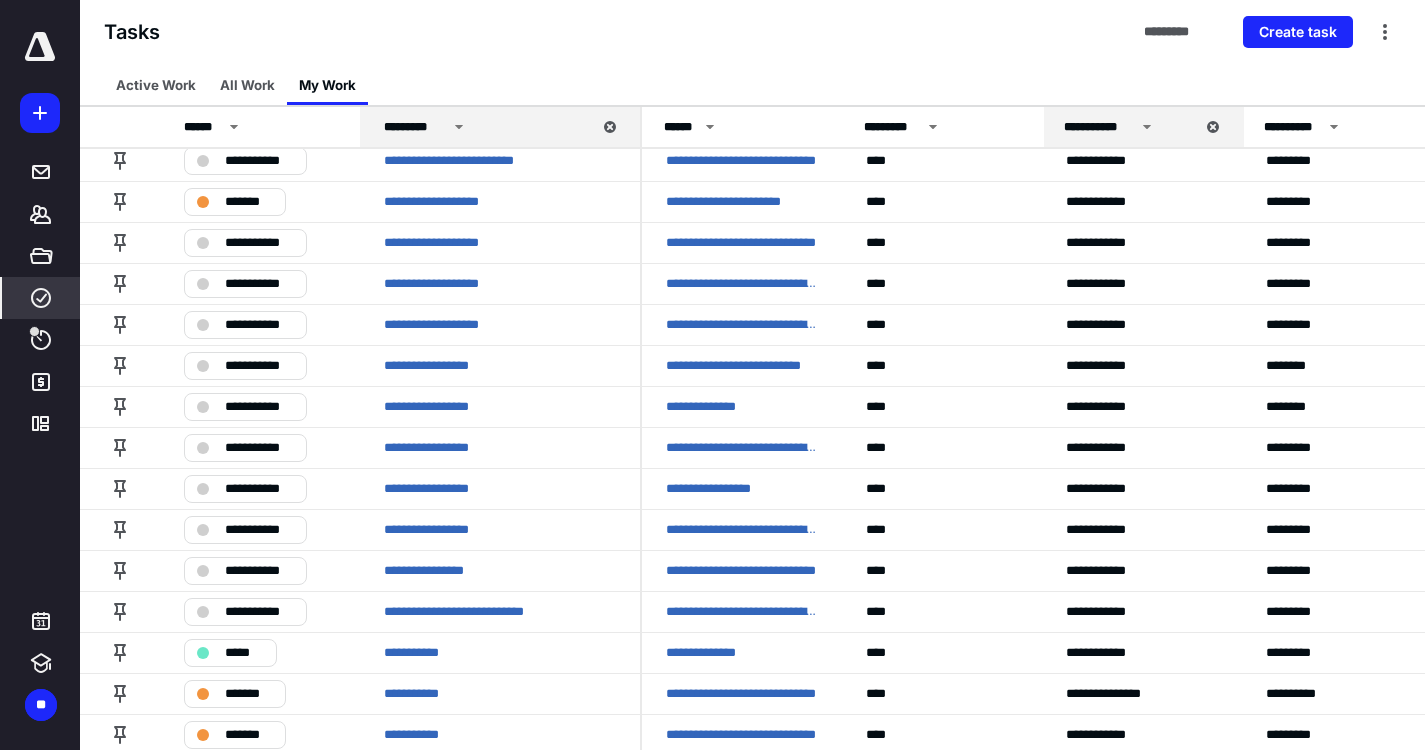 scroll, scrollTop: 300, scrollLeft: 0, axis: vertical 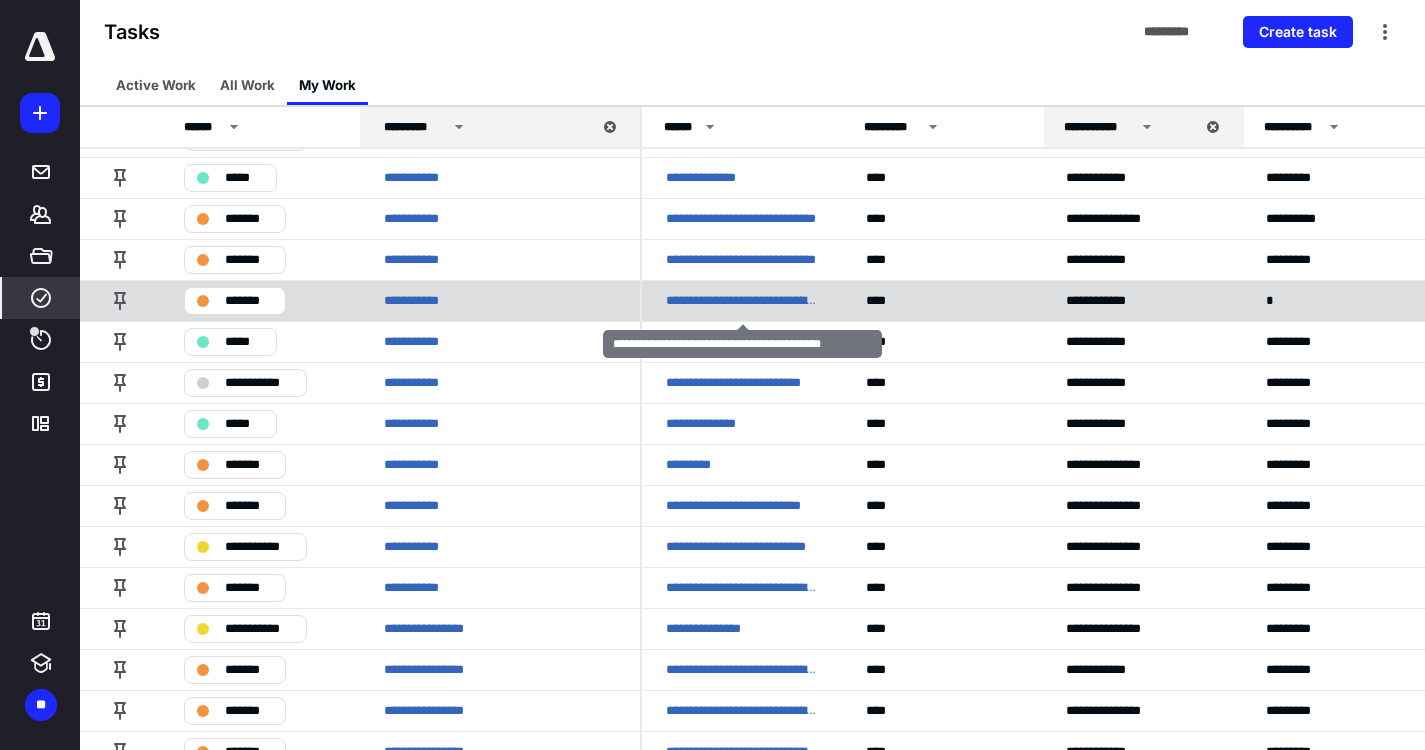 click on "**********" at bounding box center (742, 300) 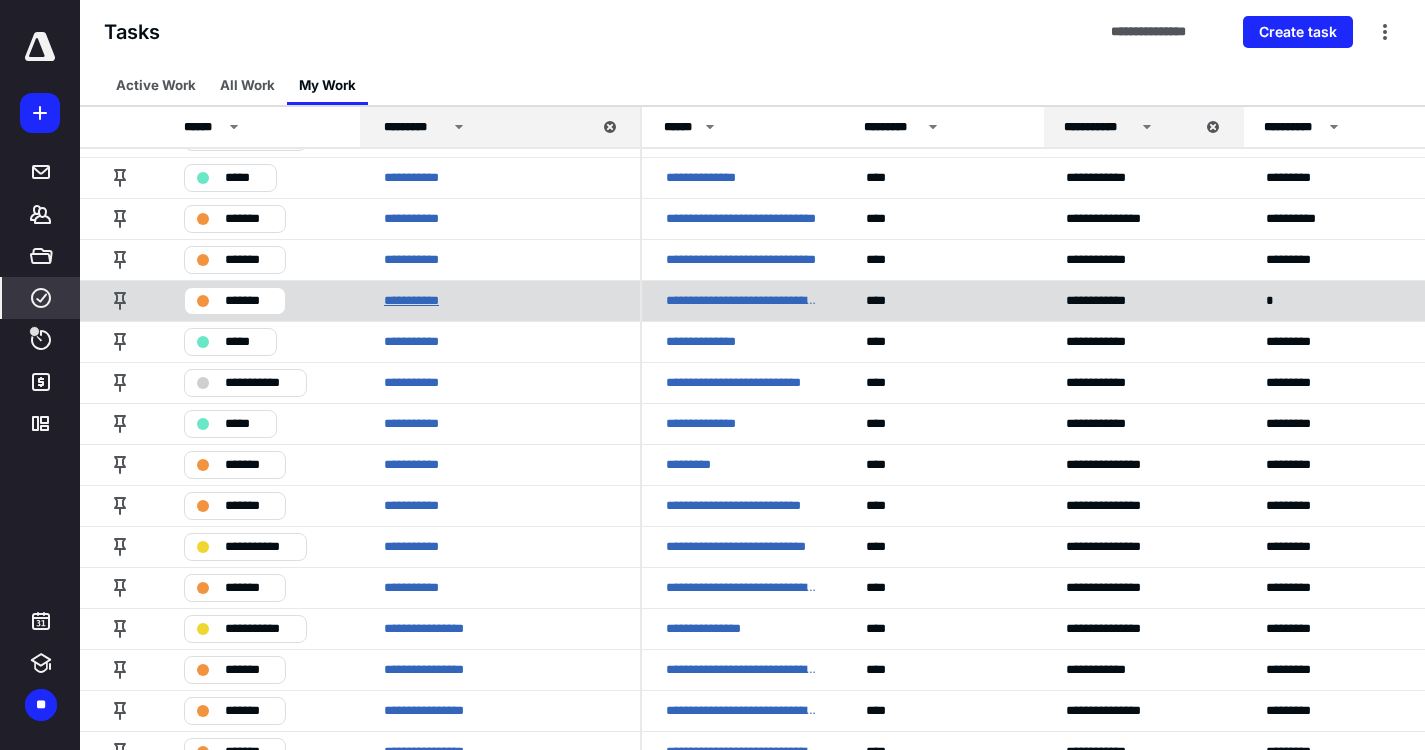 click on "**********" at bounding box center (424, 301) 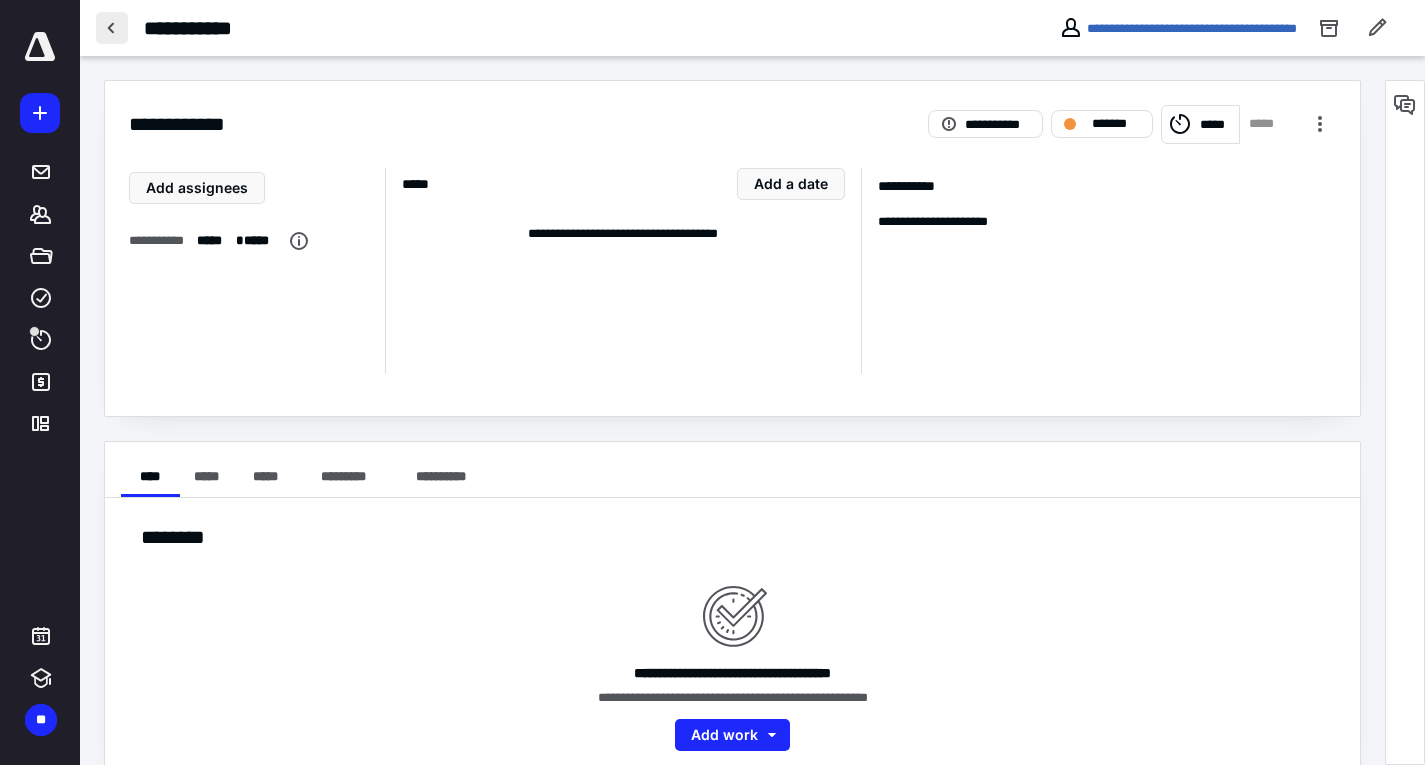 click at bounding box center (112, 28) 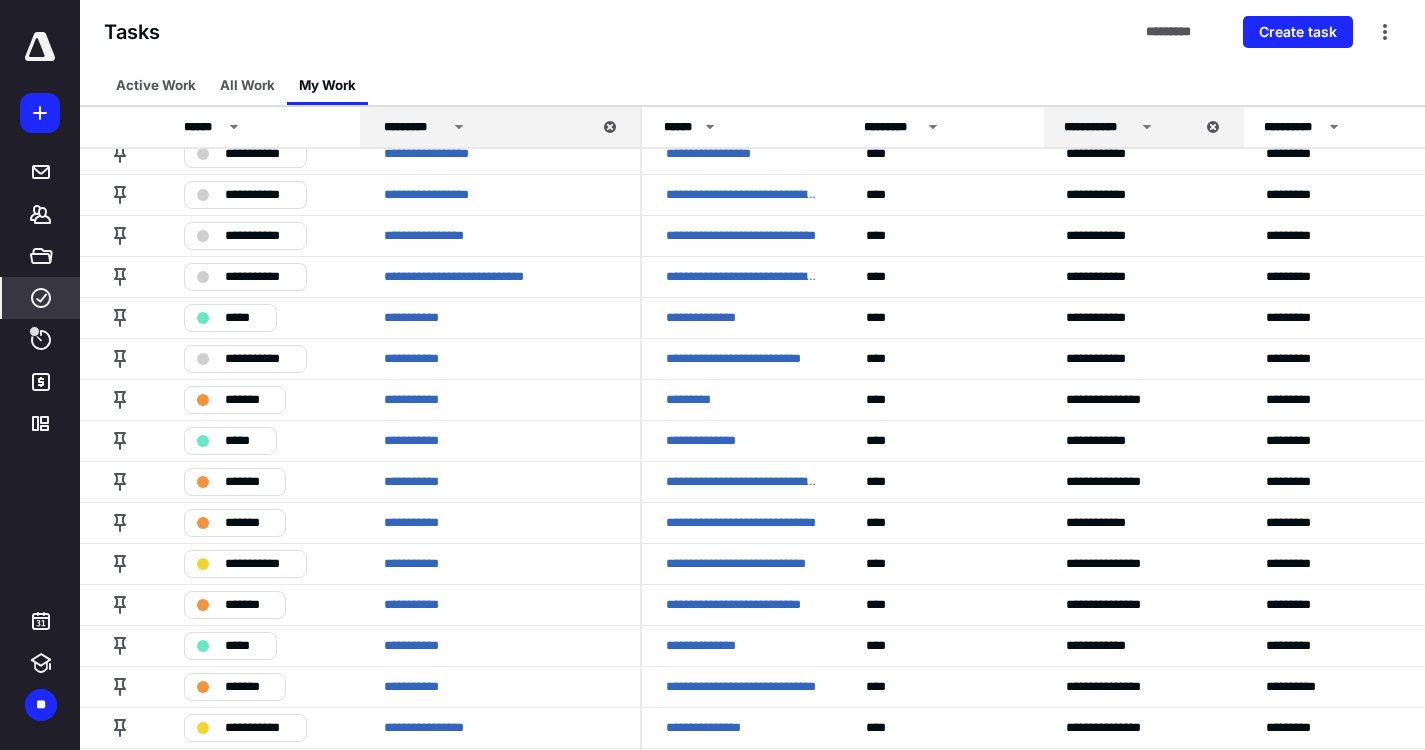 scroll, scrollTop: 700, scrollLeft: 0, axis: vertical 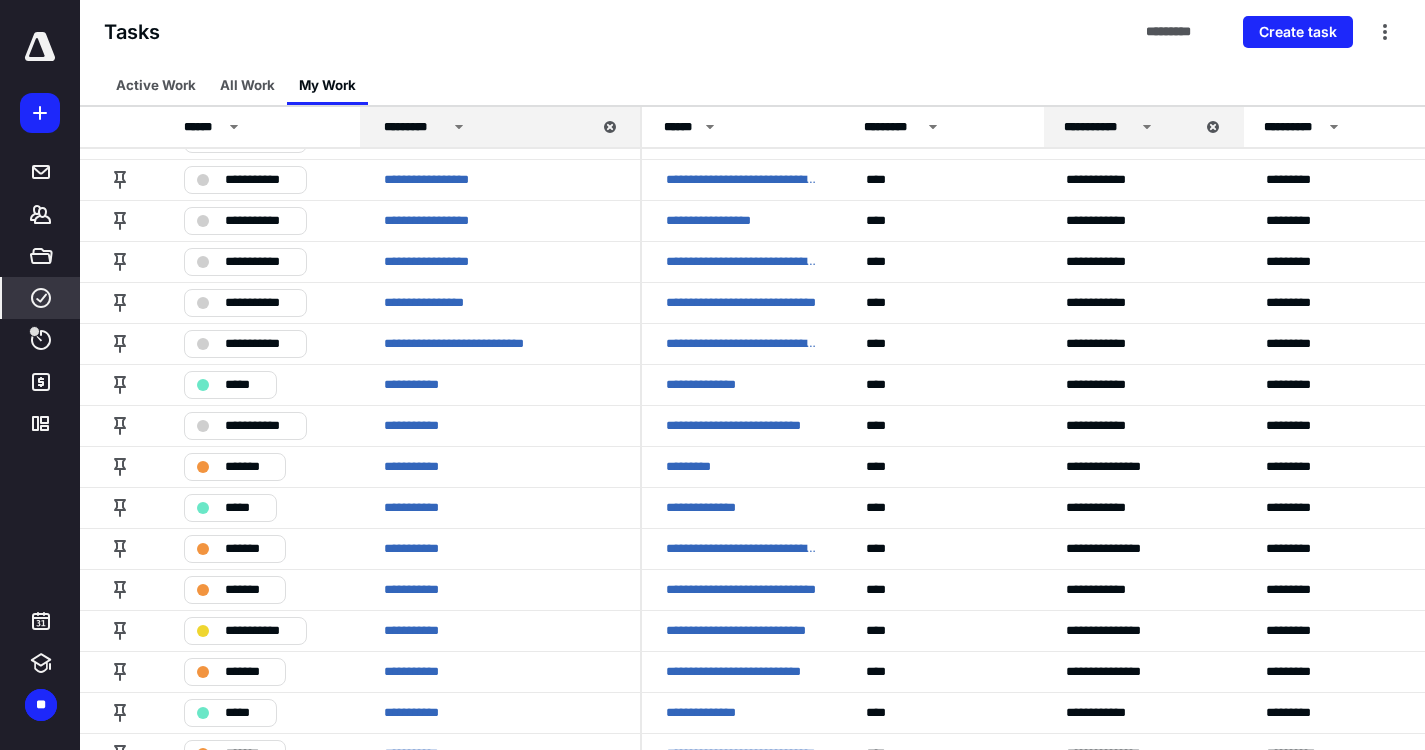 click on "*********" at bounding box center [415, 127] 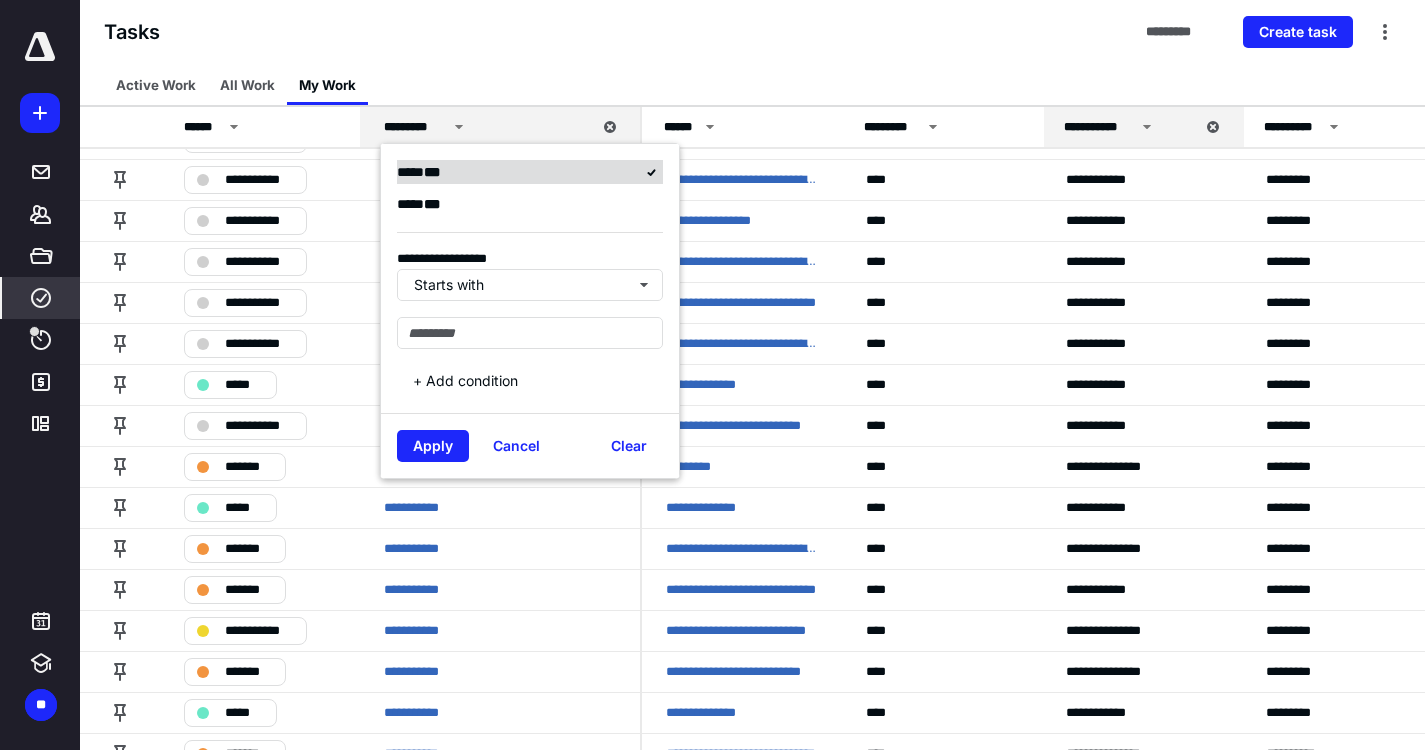 click on "****   * * *" at bounding box center (530, 172) 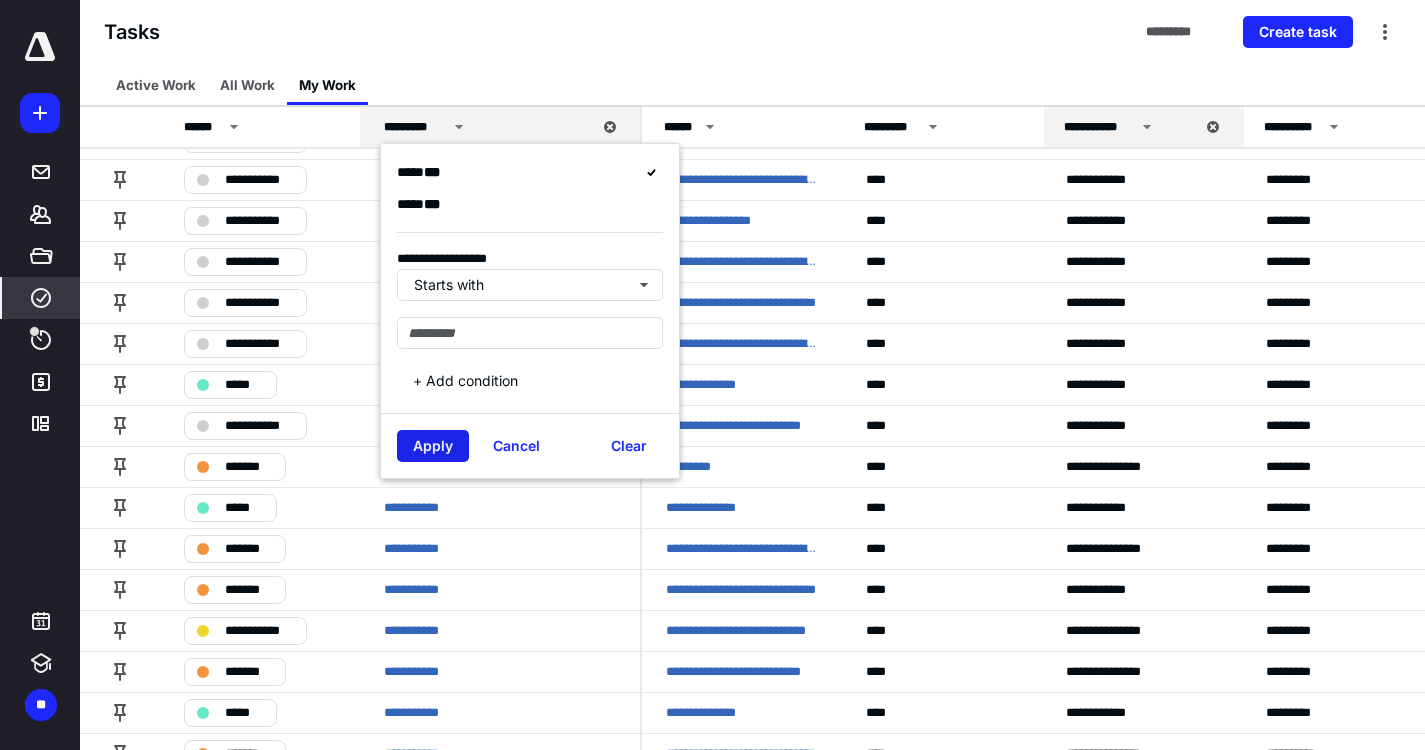 click on "Apply" at bounding box center [433, 446] 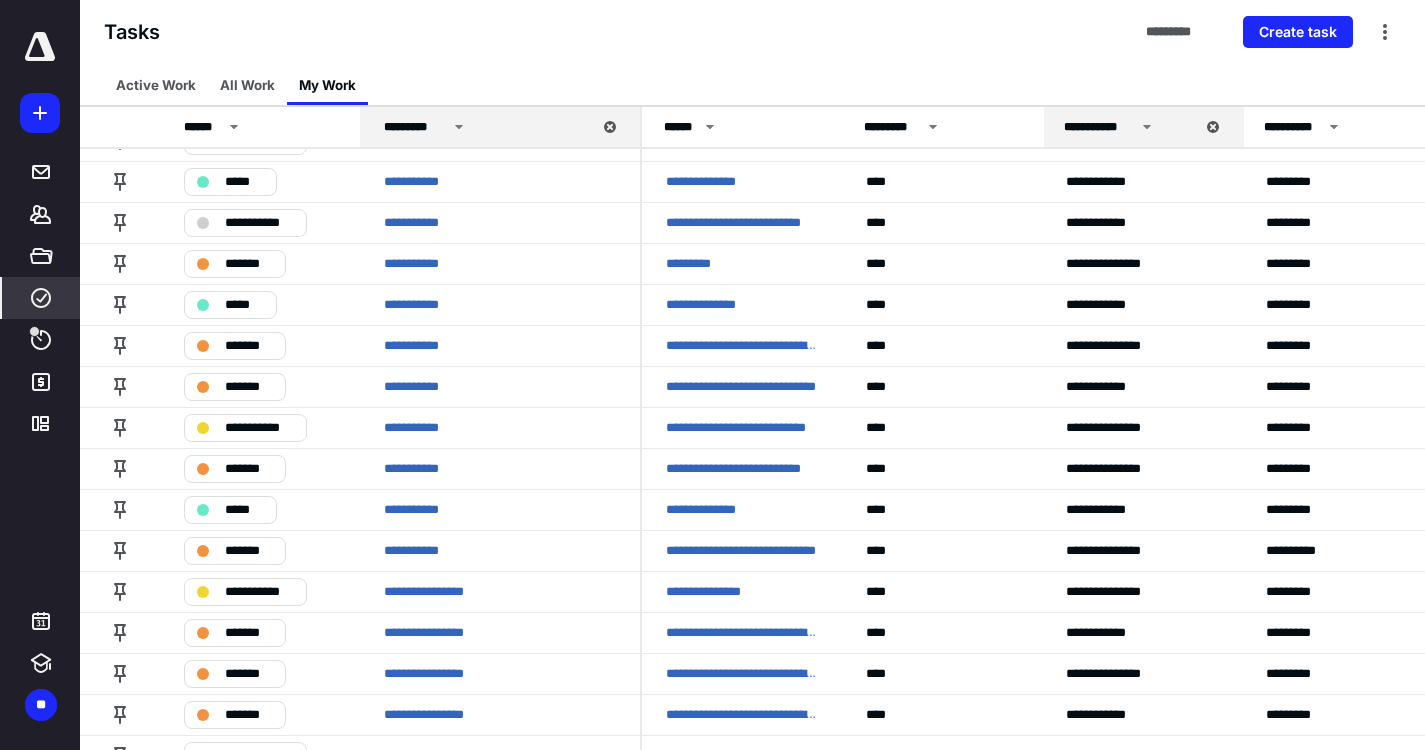 scroll, scrollTop: 773, scrollLeft: 0, axis: vertical 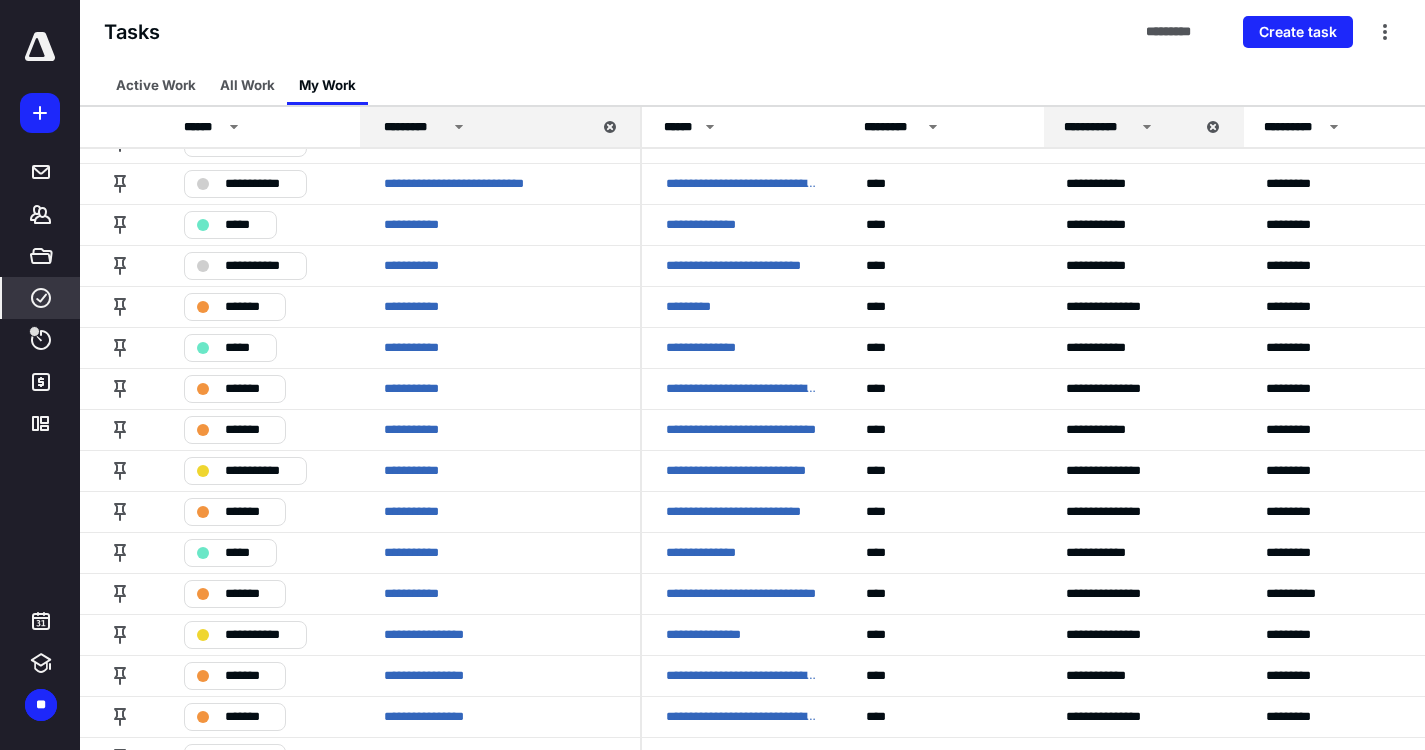 click on "**********" at bounding box center (1136, 127) 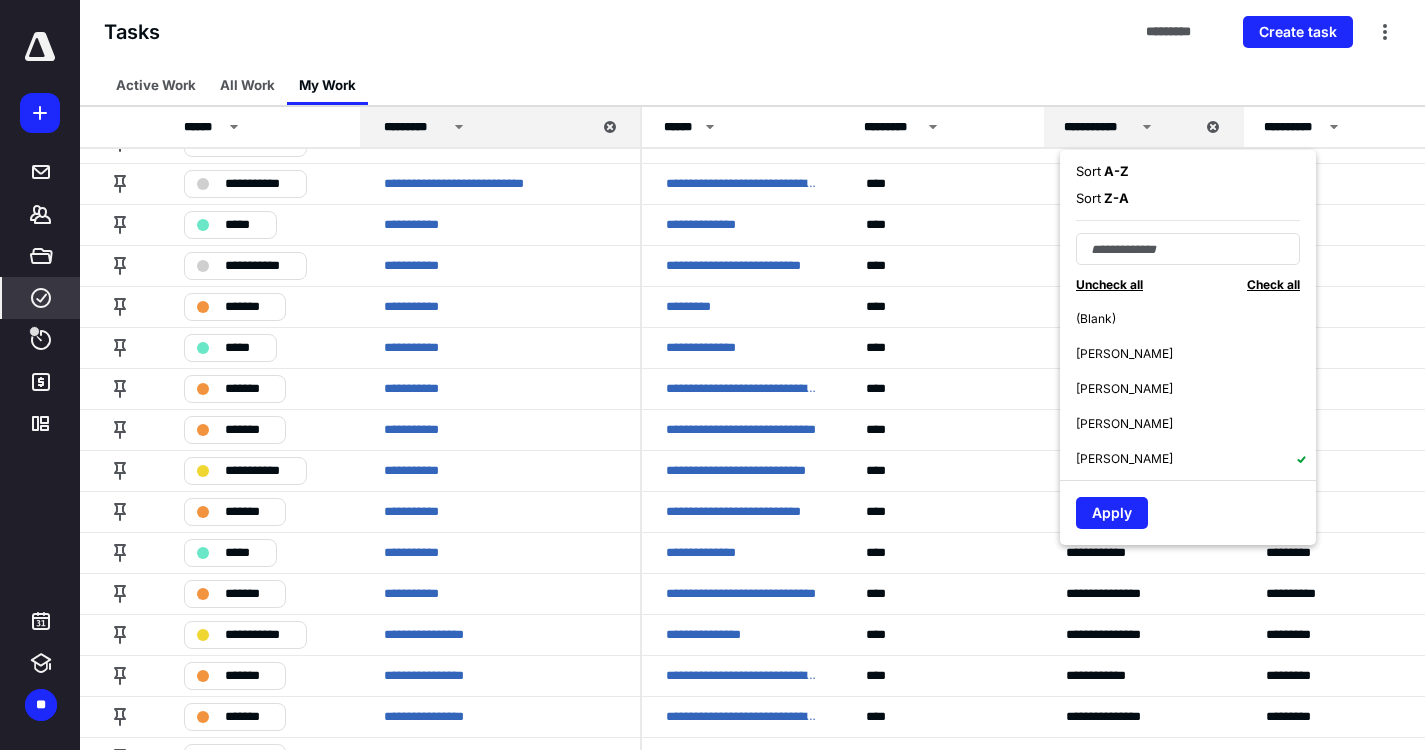 click on "[PERSON_NAME]" at bounding box center (1124, 459) 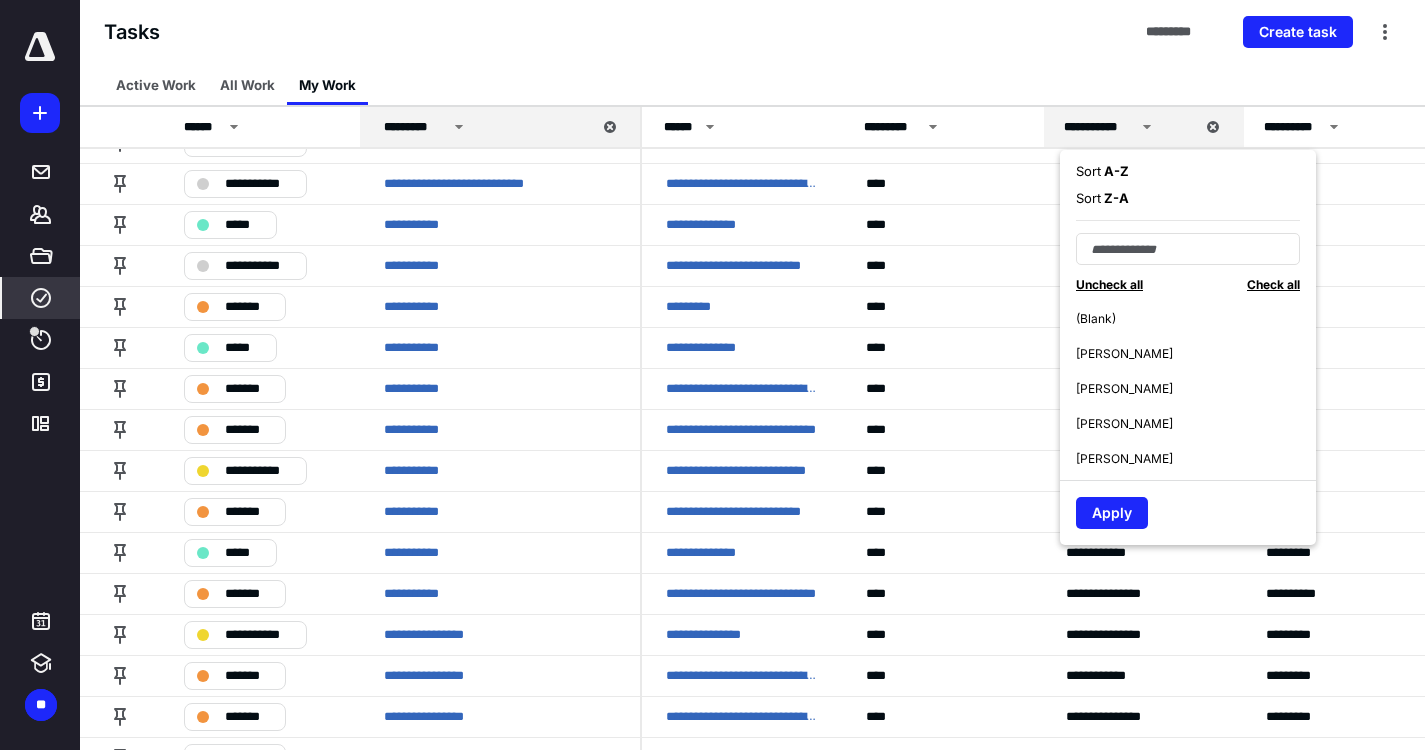 click on "[PERSON_NAME]" at bounding box center [1124, 459] 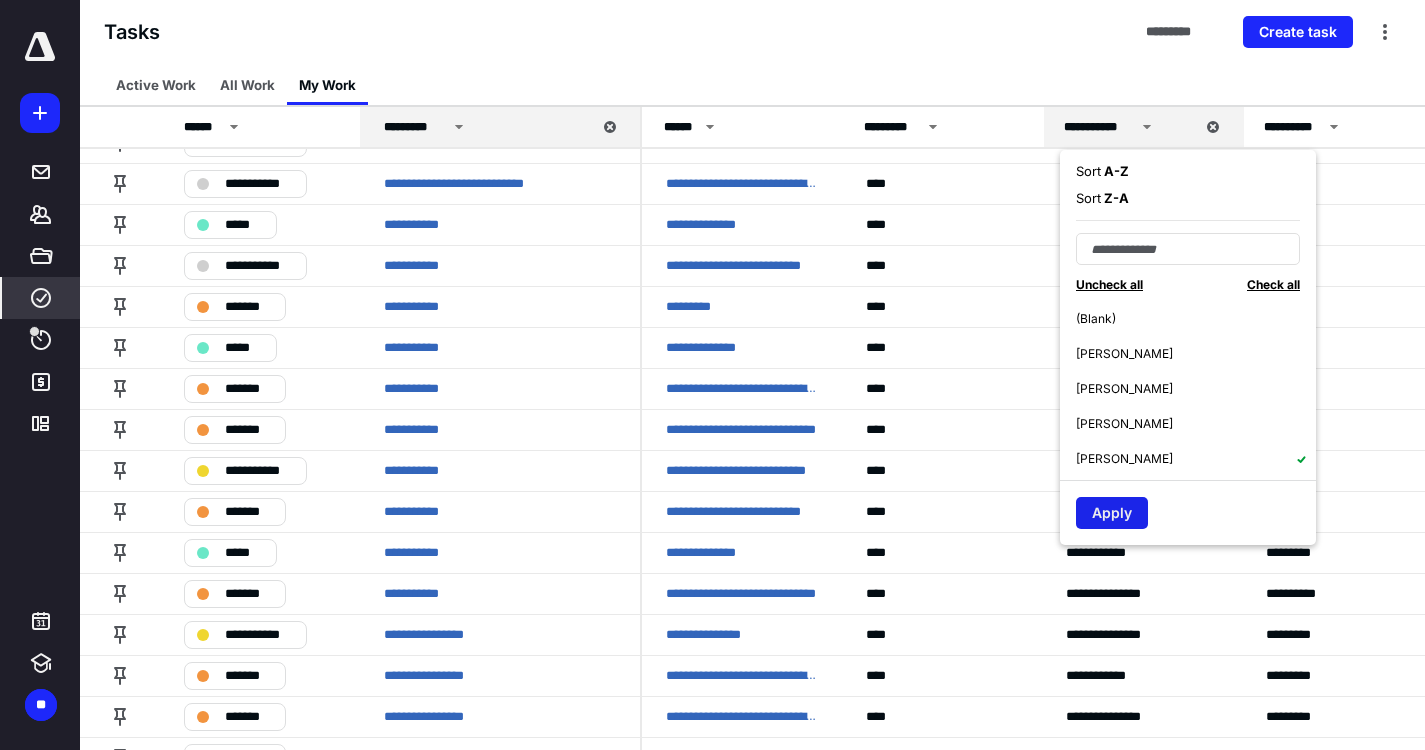 click on "Apply" at bounding box center (1112, 513) 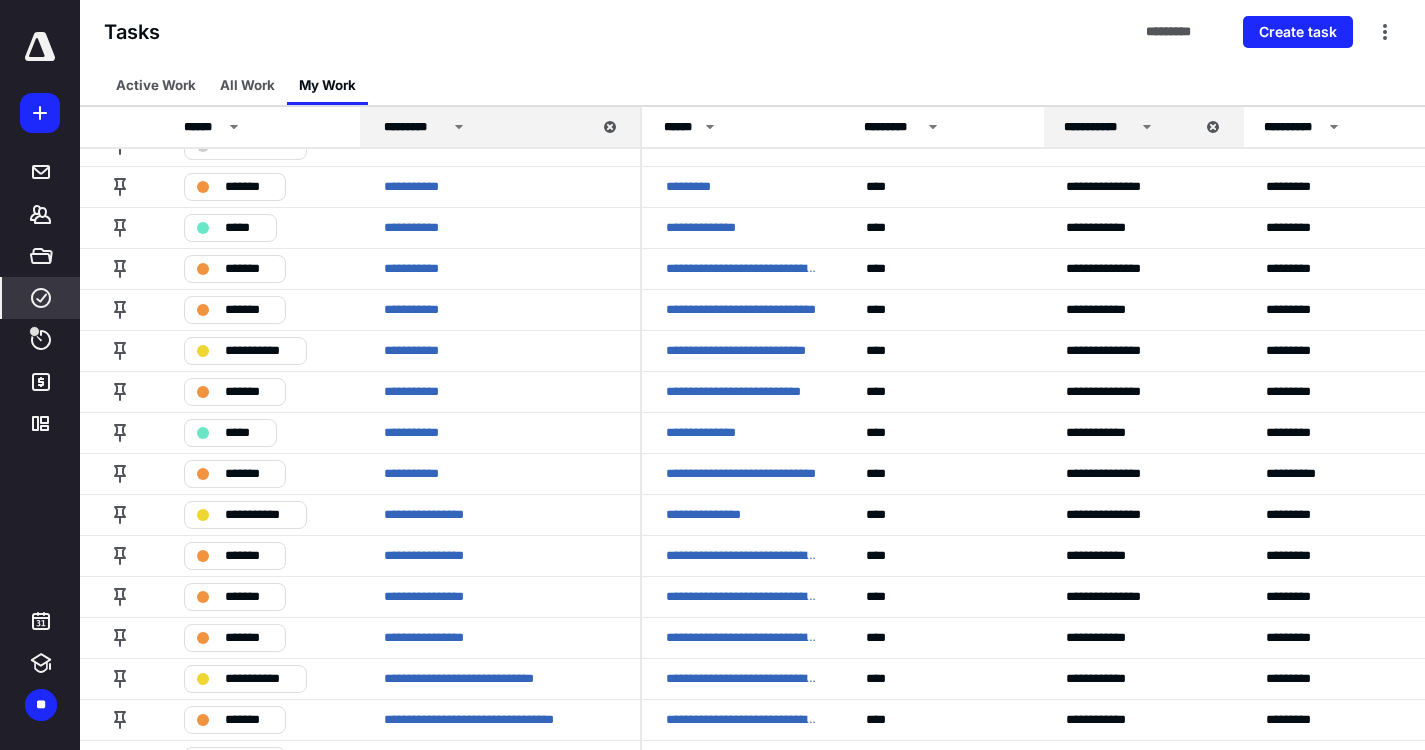 scroll, scrollTop: 205, scrollLeft: 0, axis: vertical 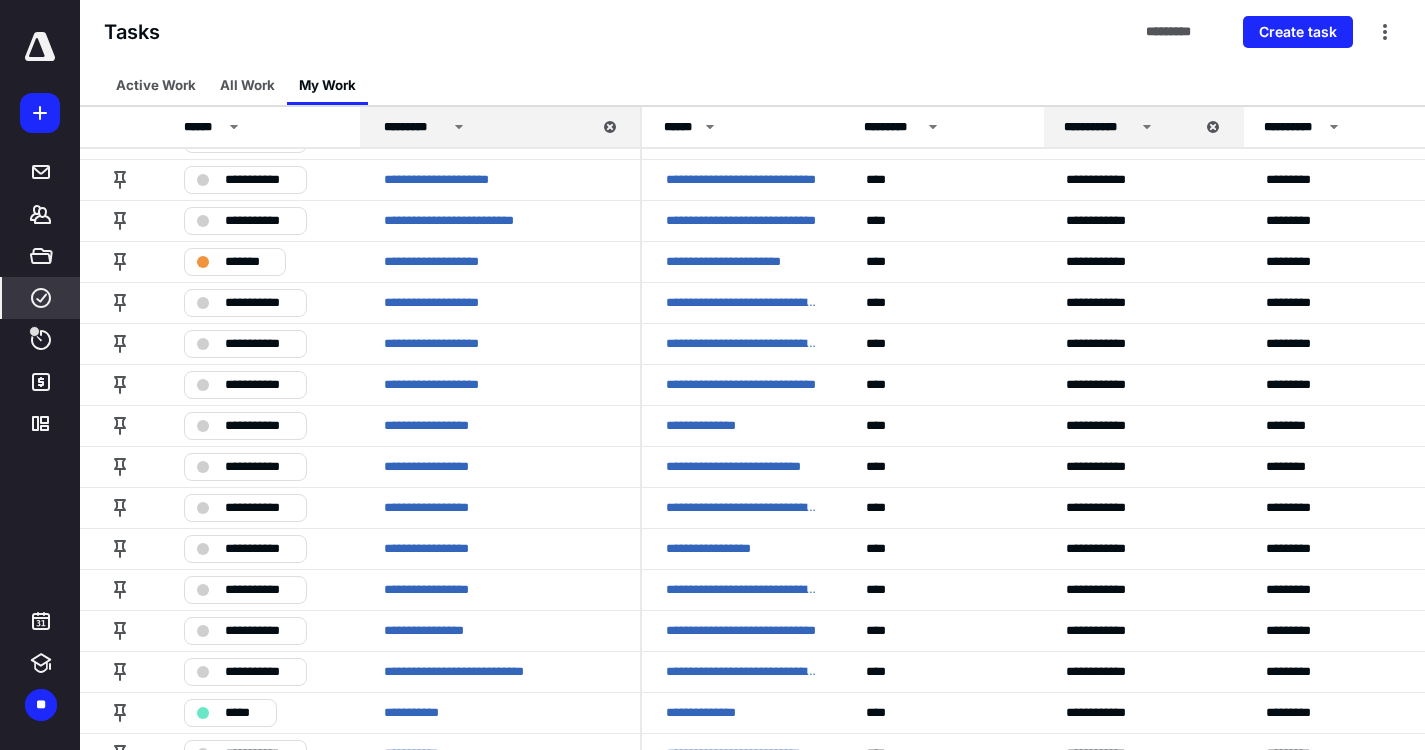 click on "**********" at bounding box center (1136, 127) 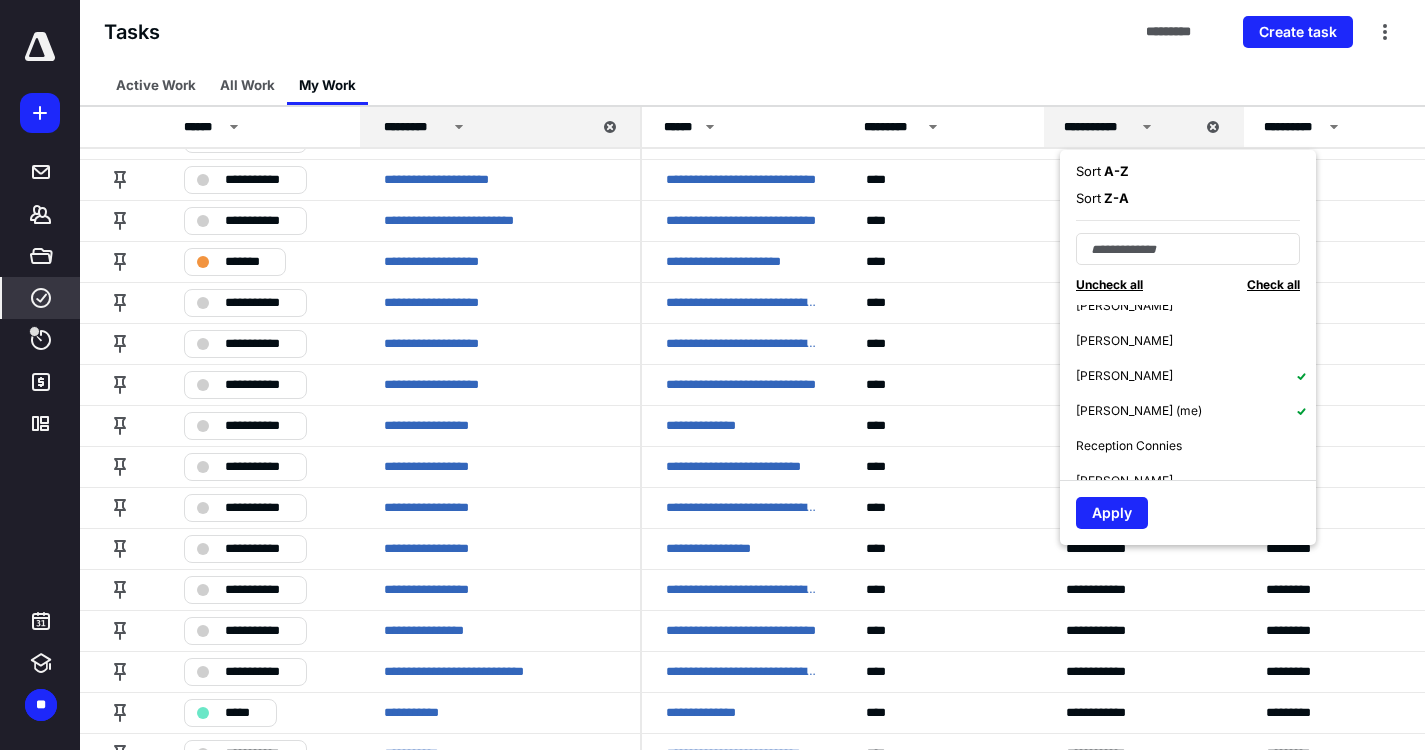 scroll, scrollTop: 91, scrollLeft: 0, axis: vertical 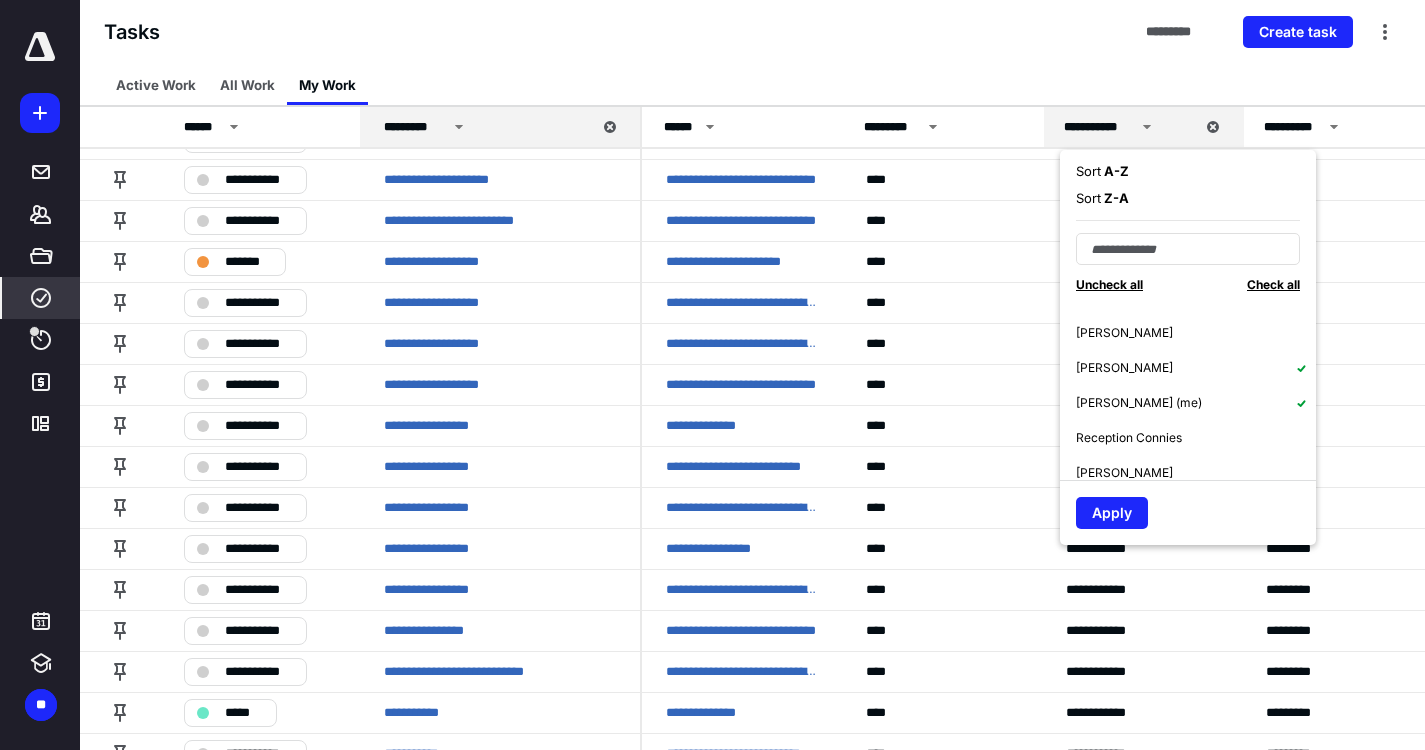 click 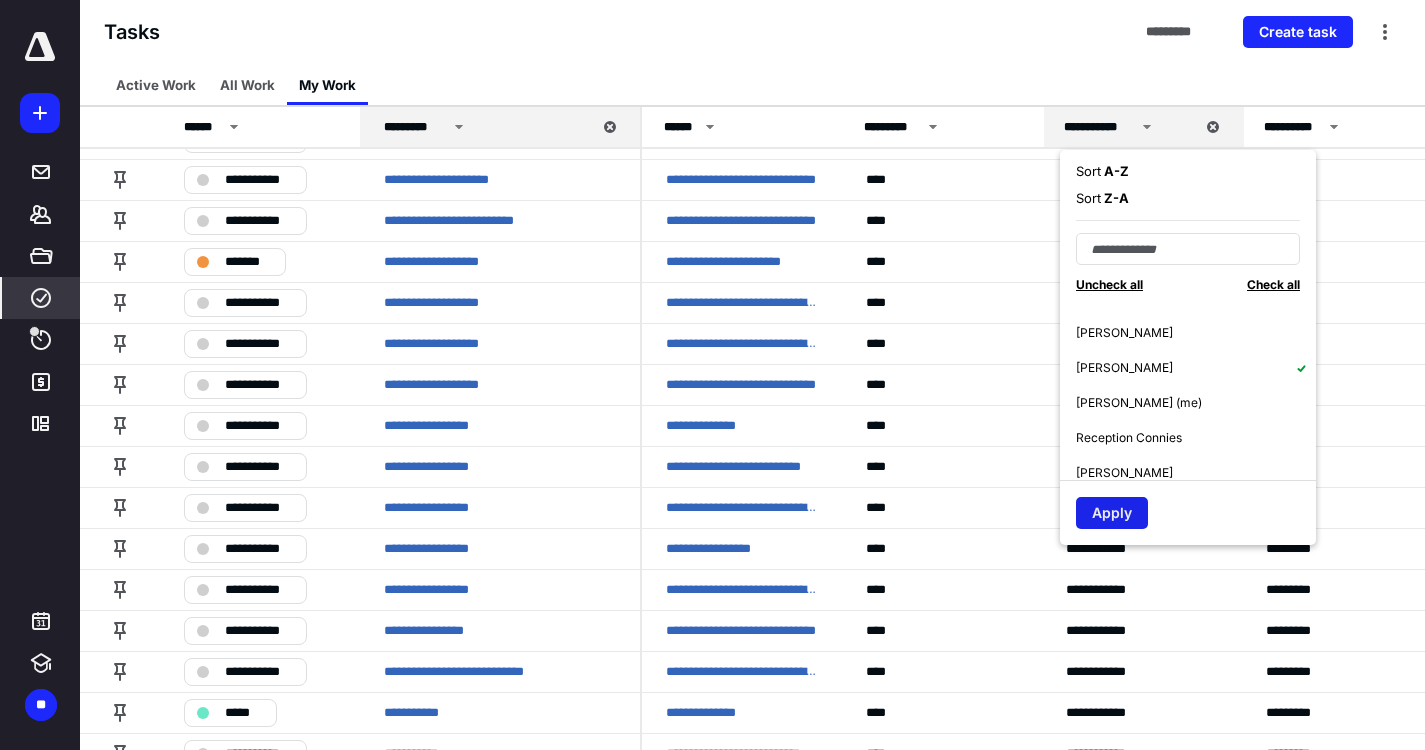 click on "Apply" at bounding box center [1112, 513] 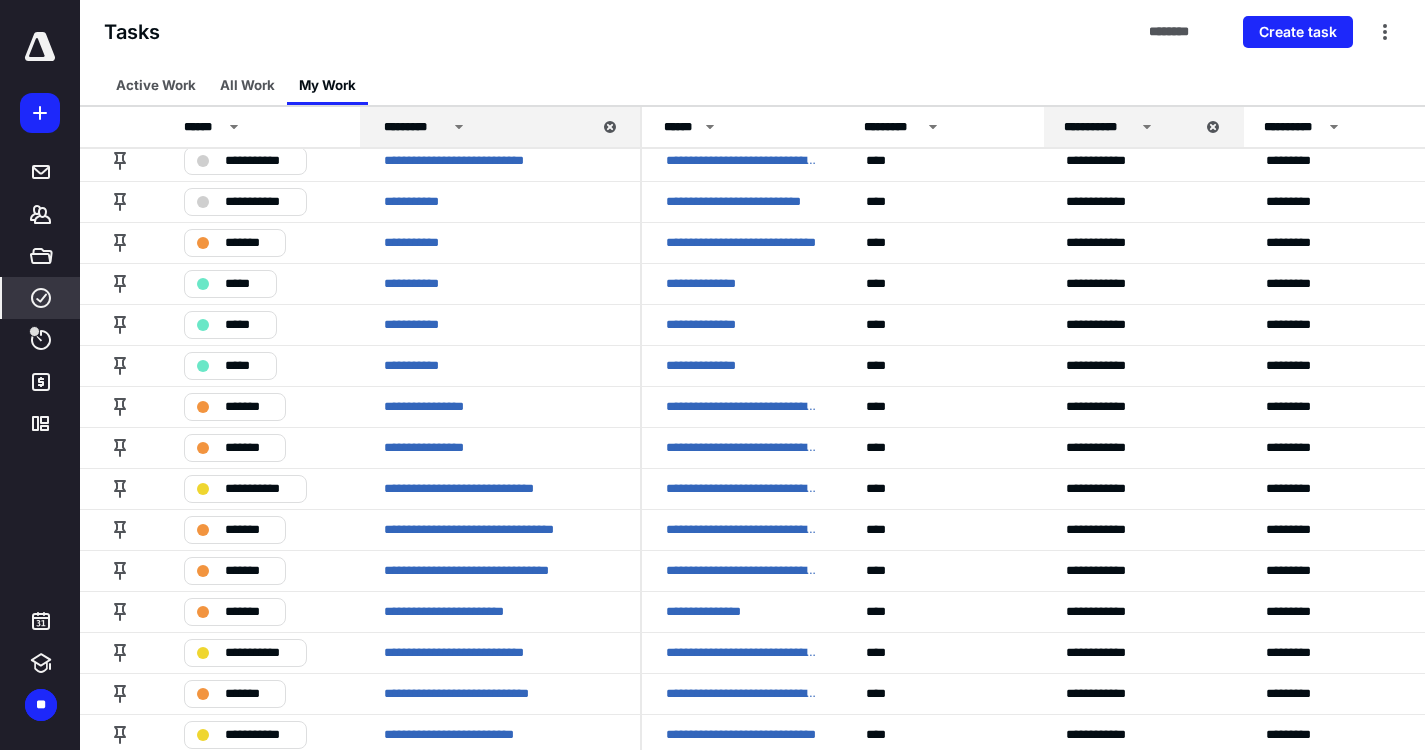scroll, scrollTop: 725, scrollLeft: 0, axis: vertical 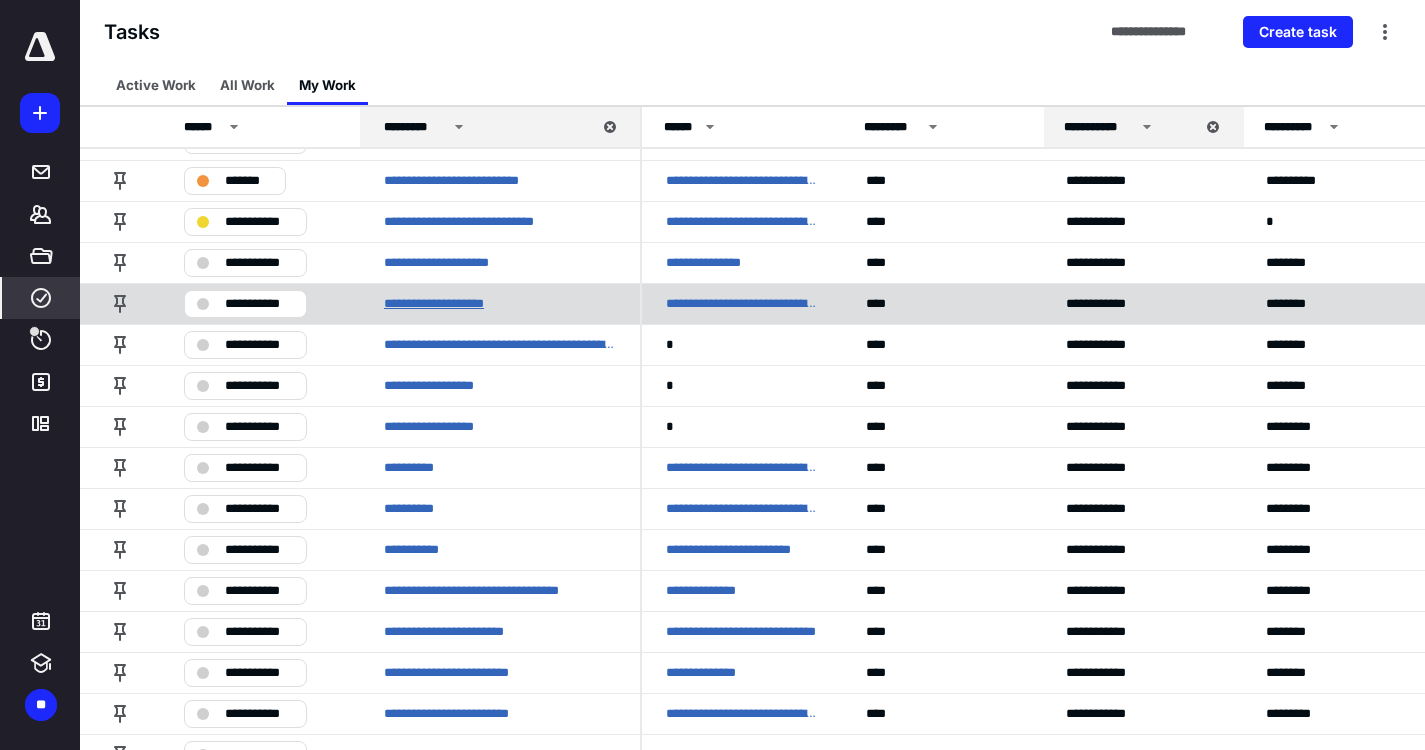 click on "**********" at bounding box center (448, 304) 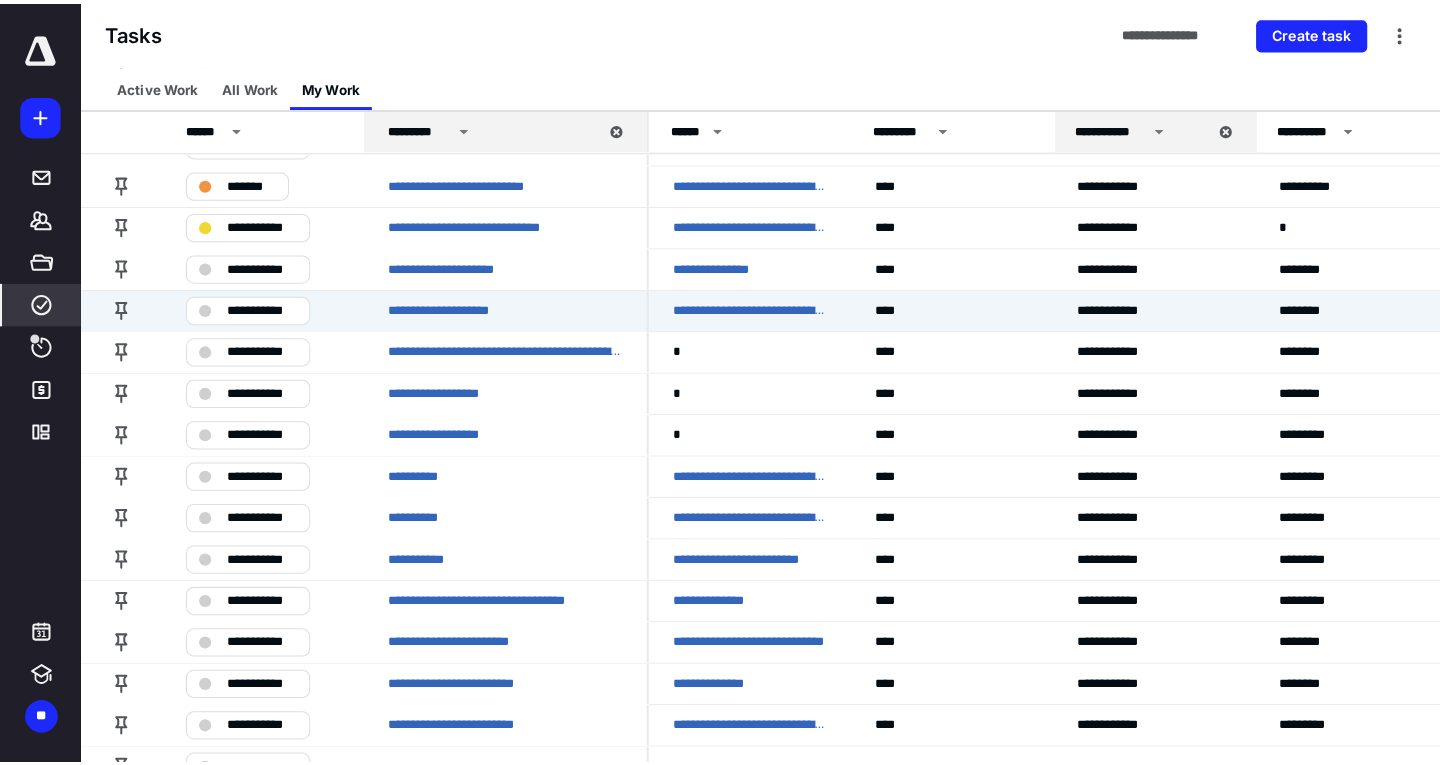 scroll, scrollTop: 0, scrollLeft: 0, axis: both 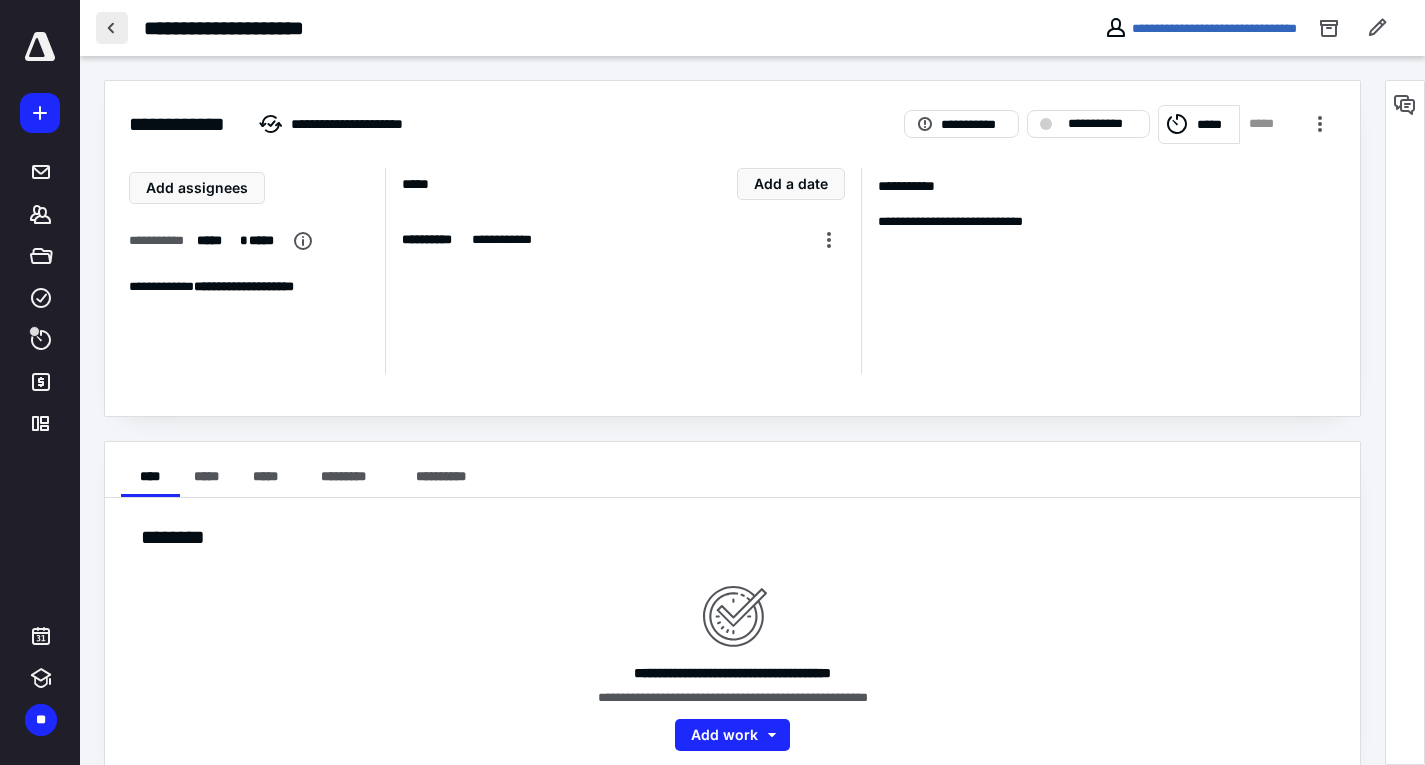 click at bounding box center [112, 28] 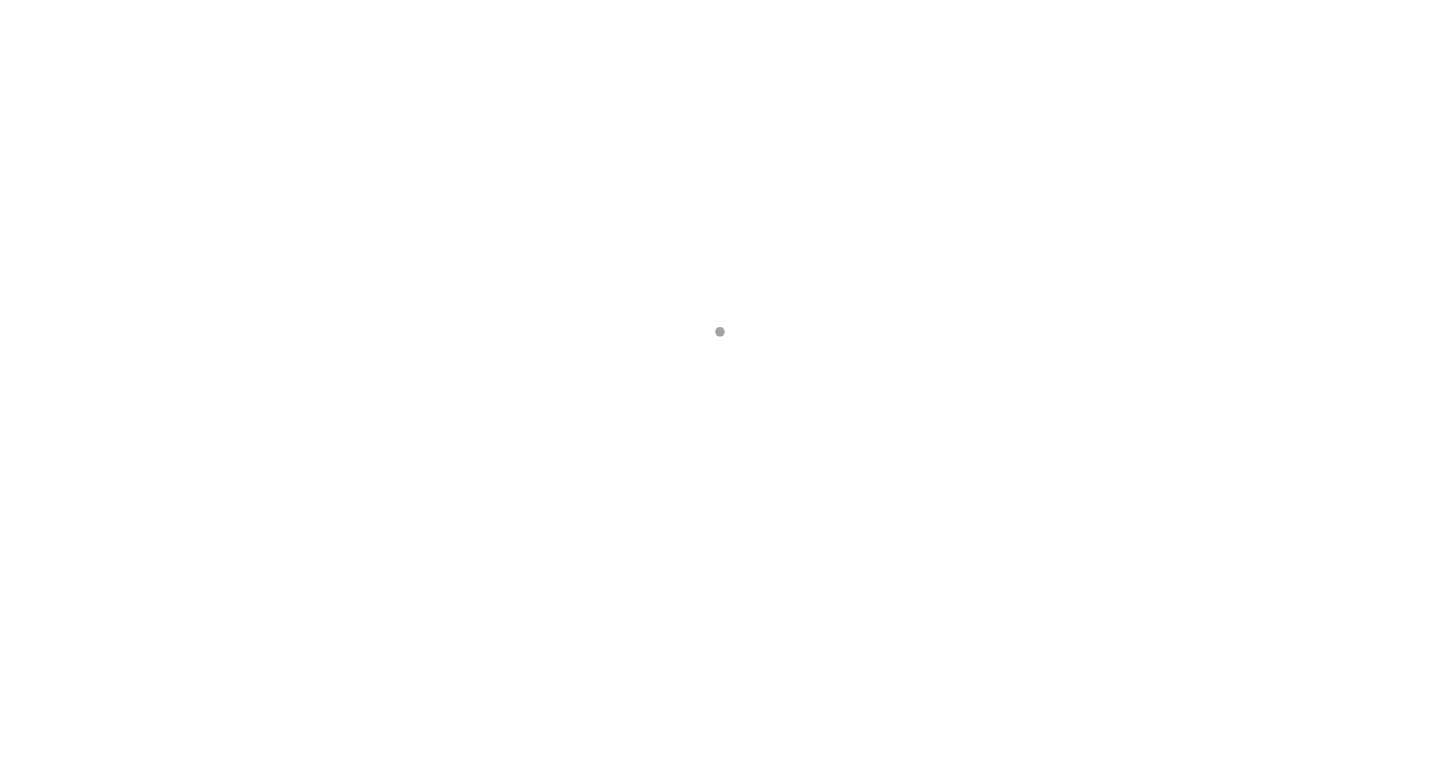 scroll, scrollTop: 0, scrollLeft: 0, axis: both 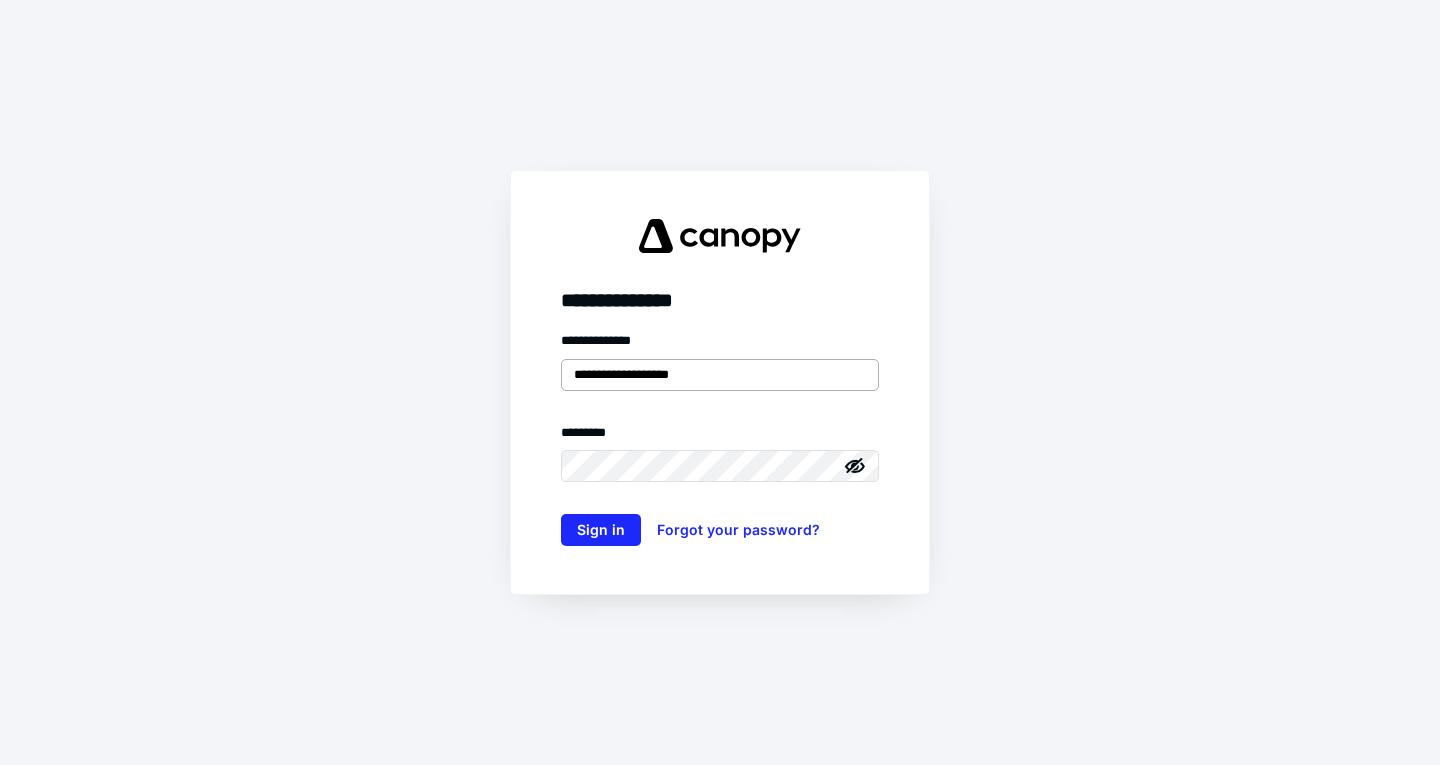 click on "**********" at bounding box center (720, 375) 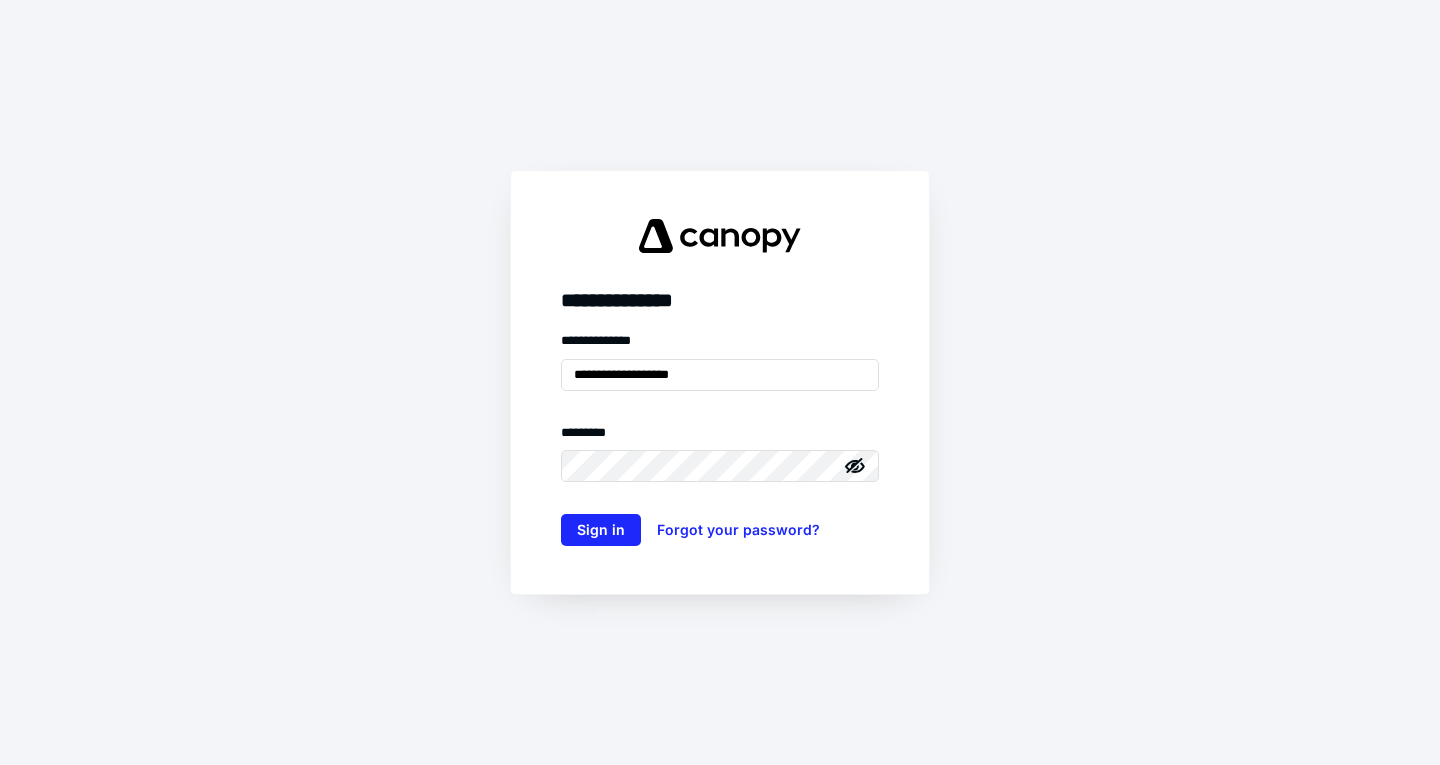 type on "**********" 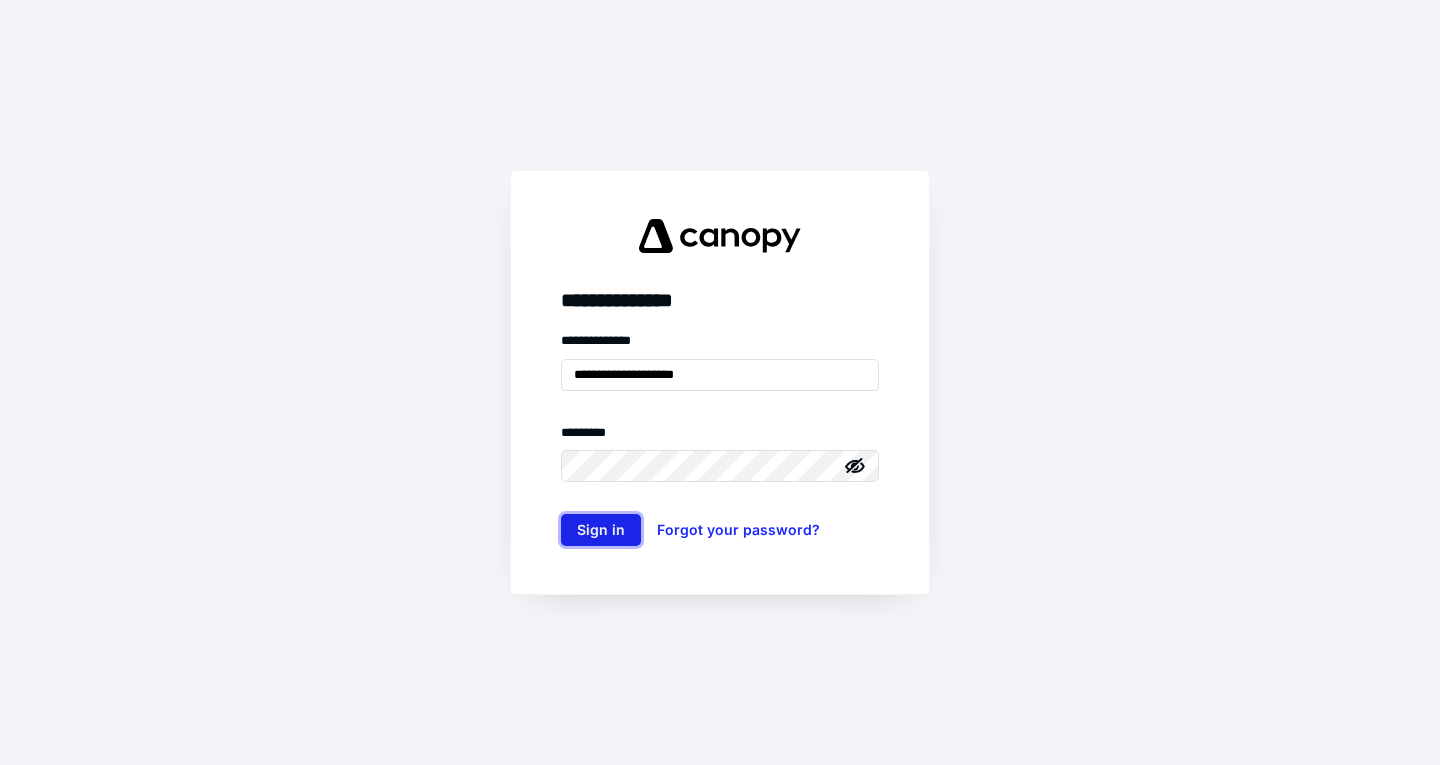 click on "Sign in" at bounding box center [601, 530] 